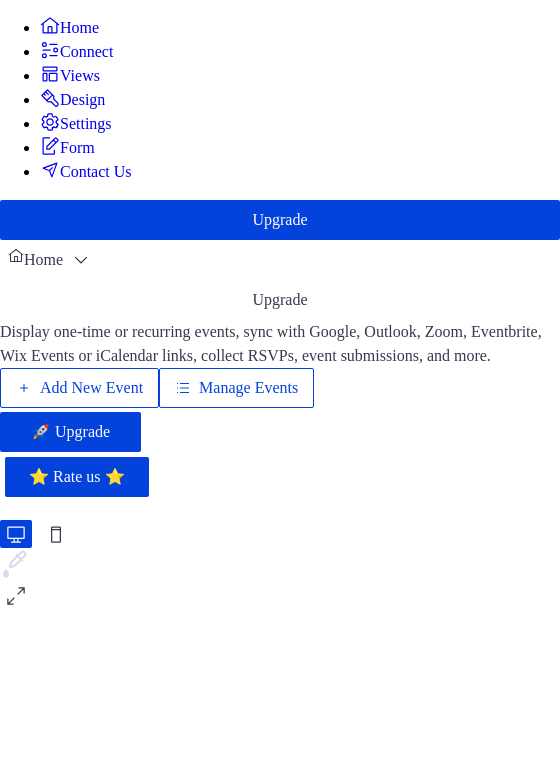 scroll, scrollTop: 0, scrollLeft: 0, axis: both 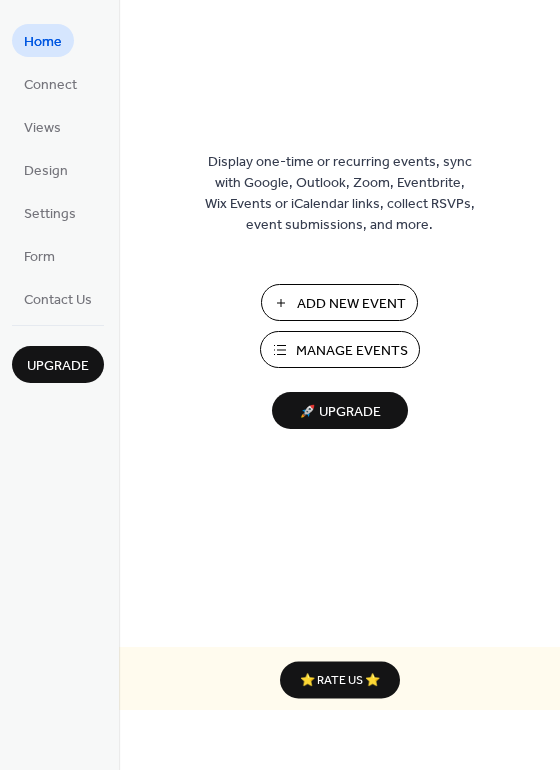 click on "Manage Events" at bounding box center (352, 351) 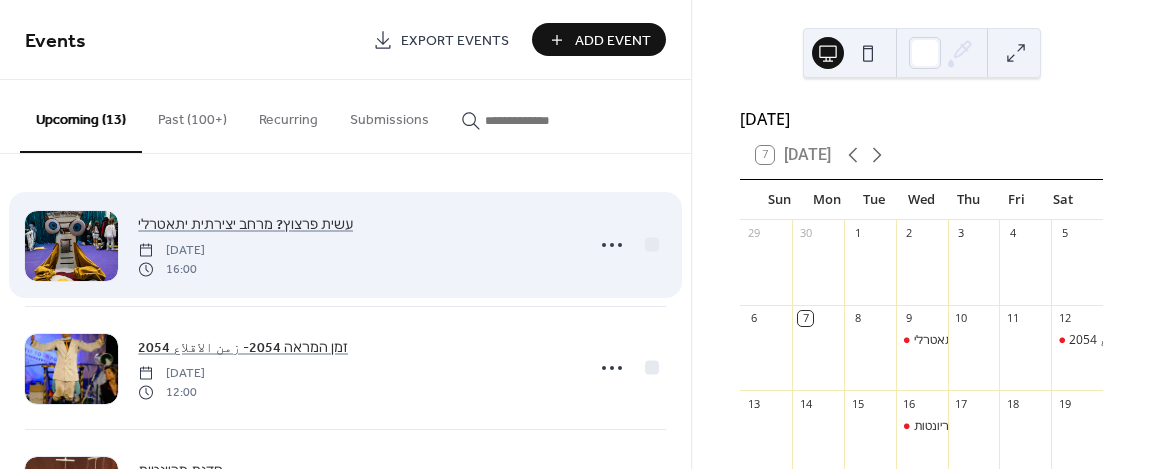 scroll, scrollTop: 0, scrollLeft: 0, axis: both 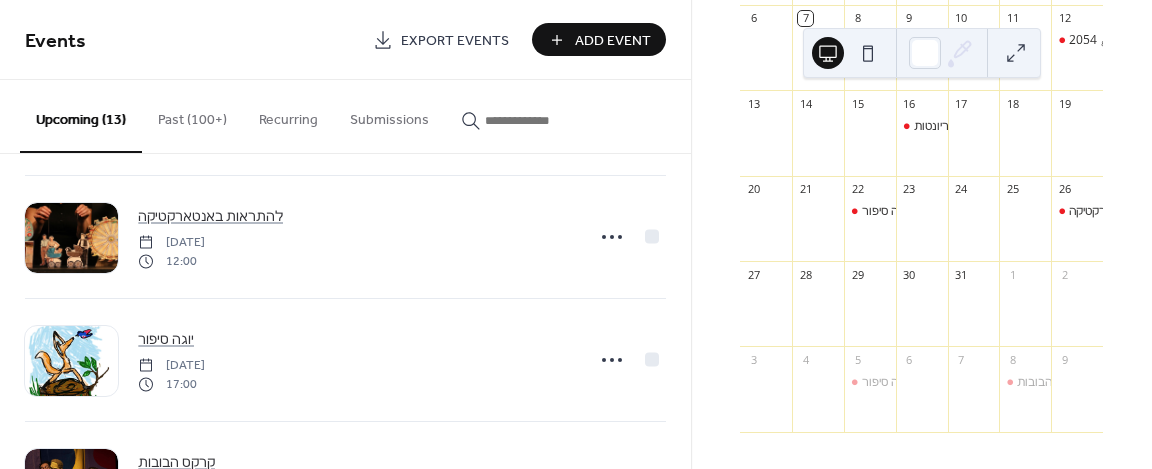 click at bounding box center (870, 313) 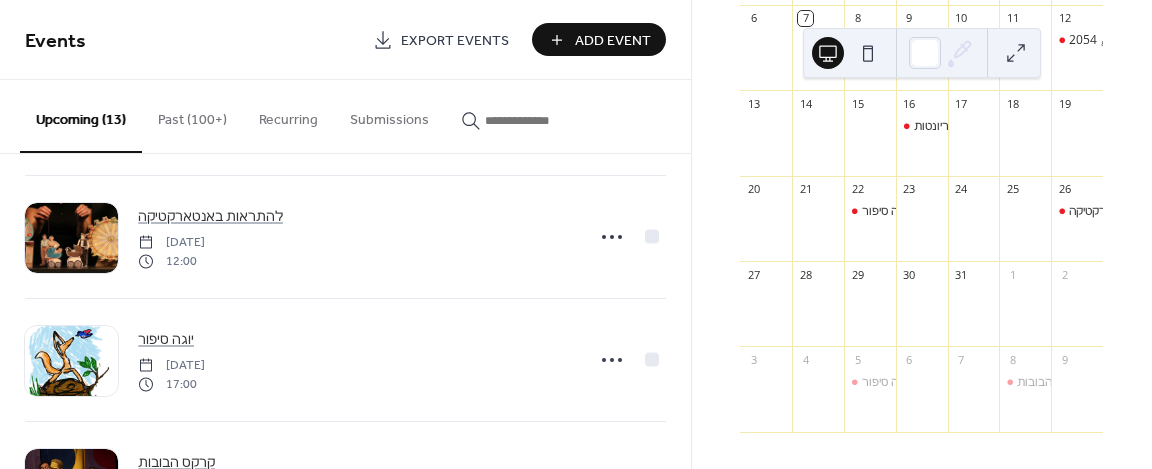 click at bounding box center (870, 313) 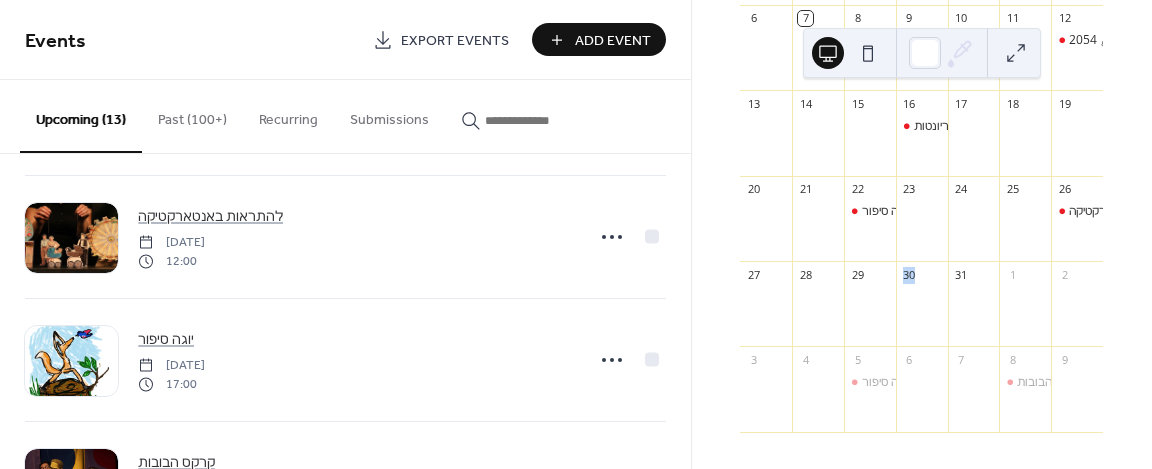 click at bounding box center [870, 313] 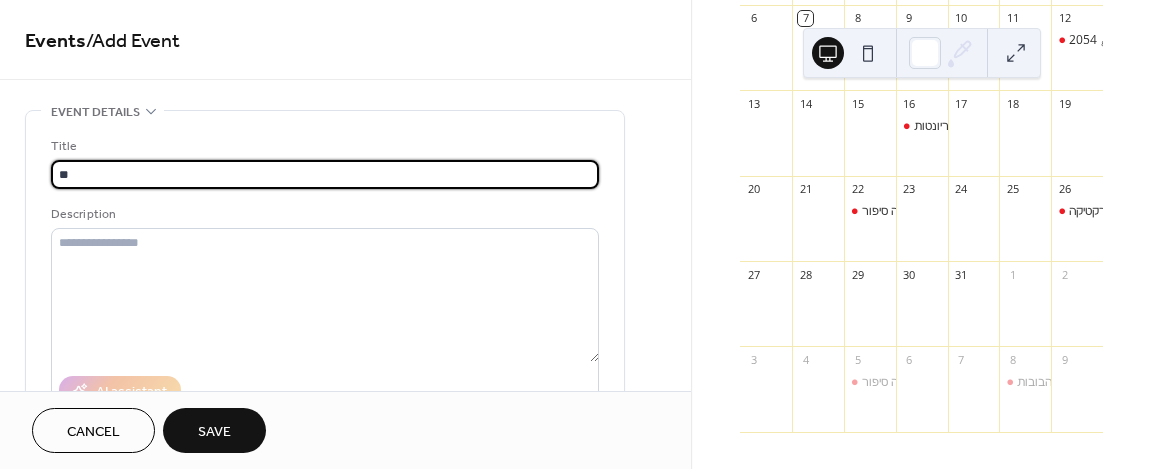 type on "*" 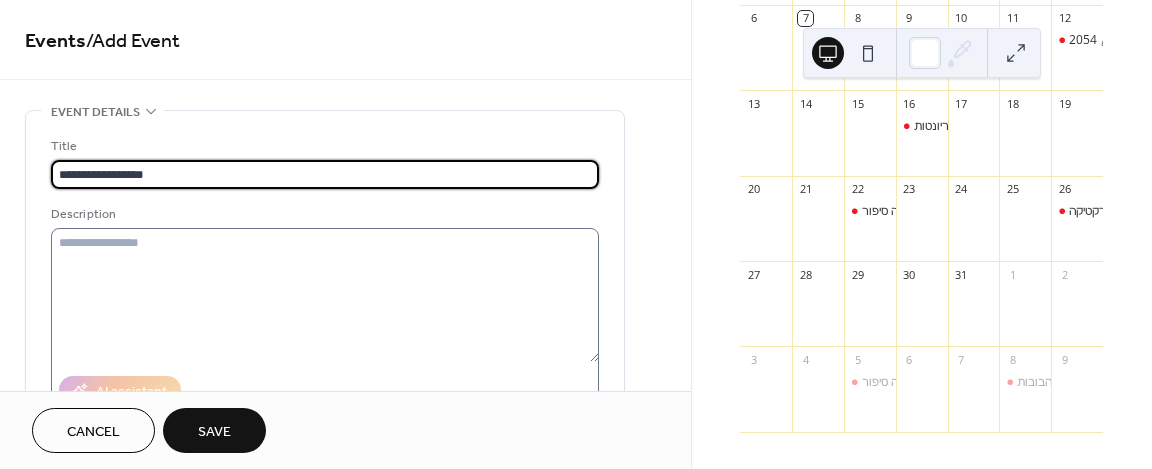 type on "**********" 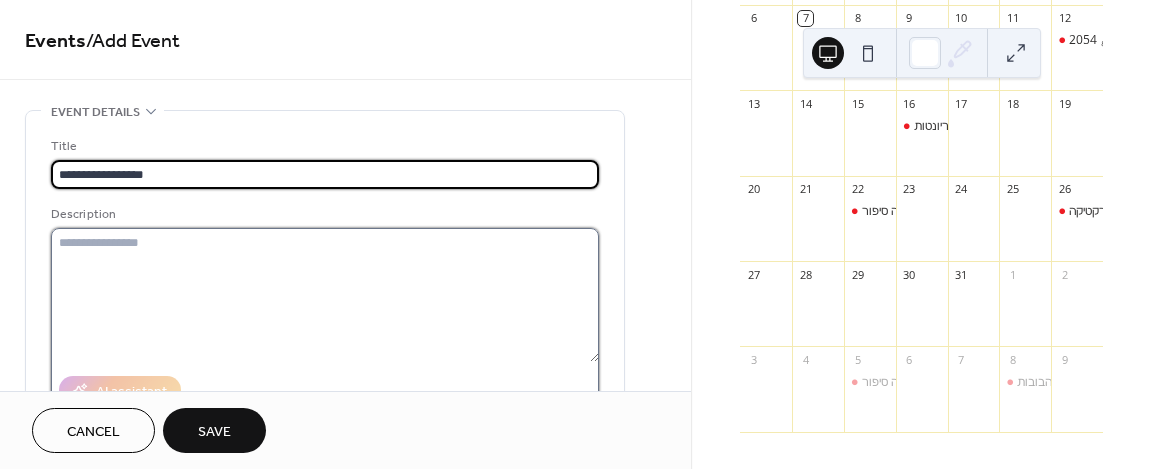 click at bounding box center (325, 295) 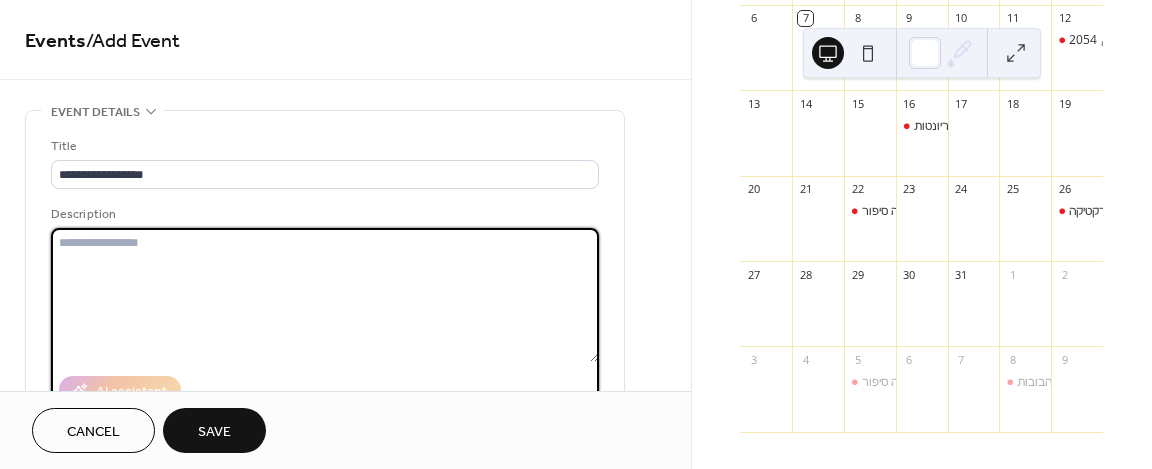paste on "**********" 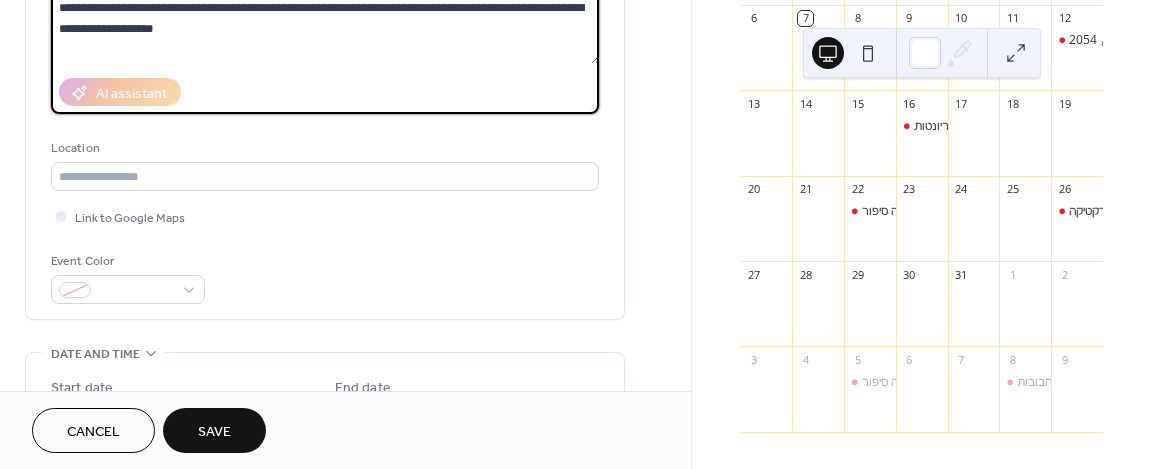 scroll, scrollTop: 300, scrollLeft: 0, axis: vertical 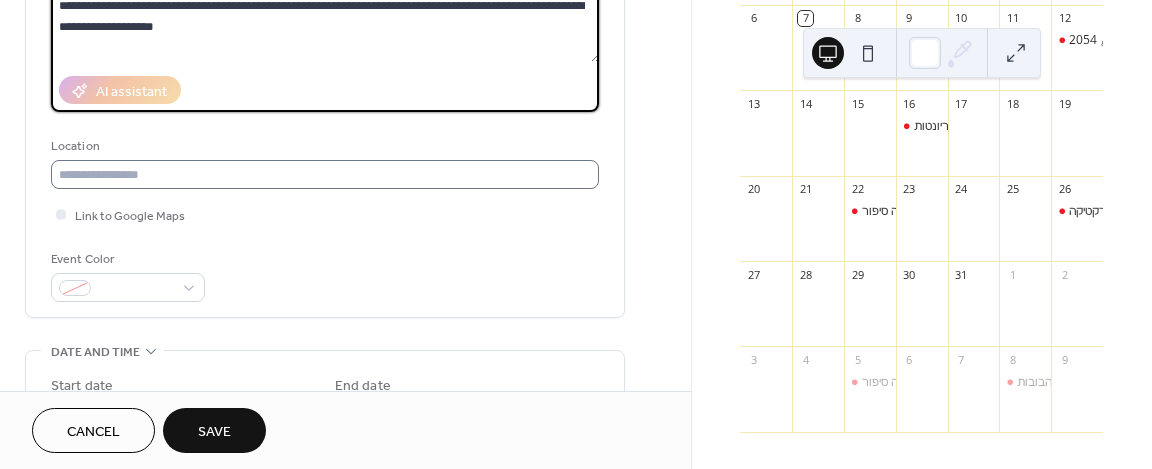 type on "**********" 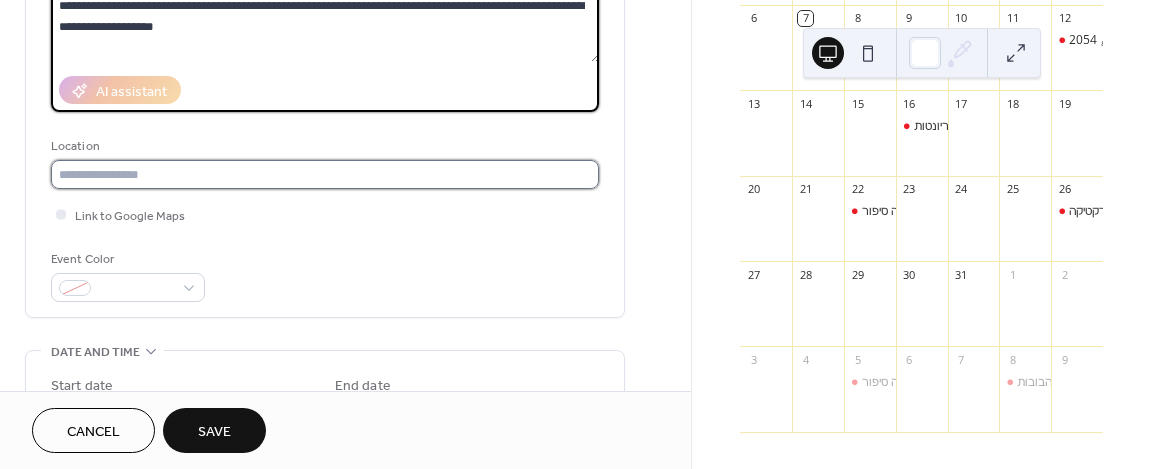 click at bounding box center (325, 174) 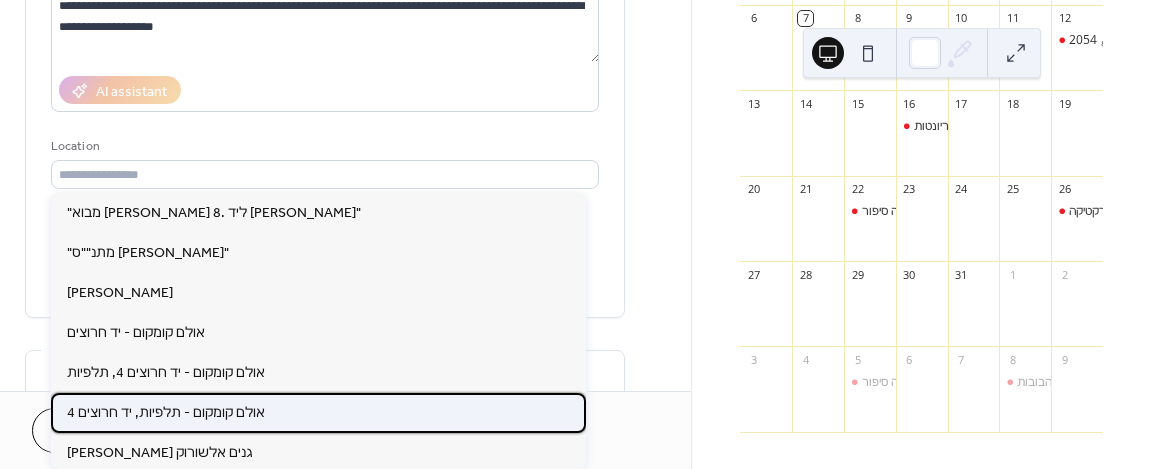 click on "אולם קומקום - תלפיות, יד חרוצים 4" at bounding box center [166, 412] 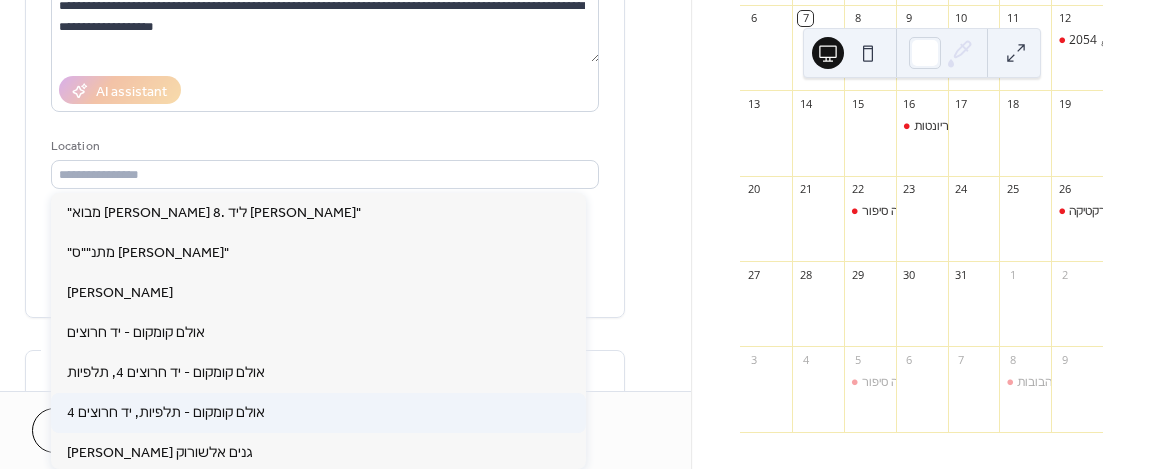 type on "**********" 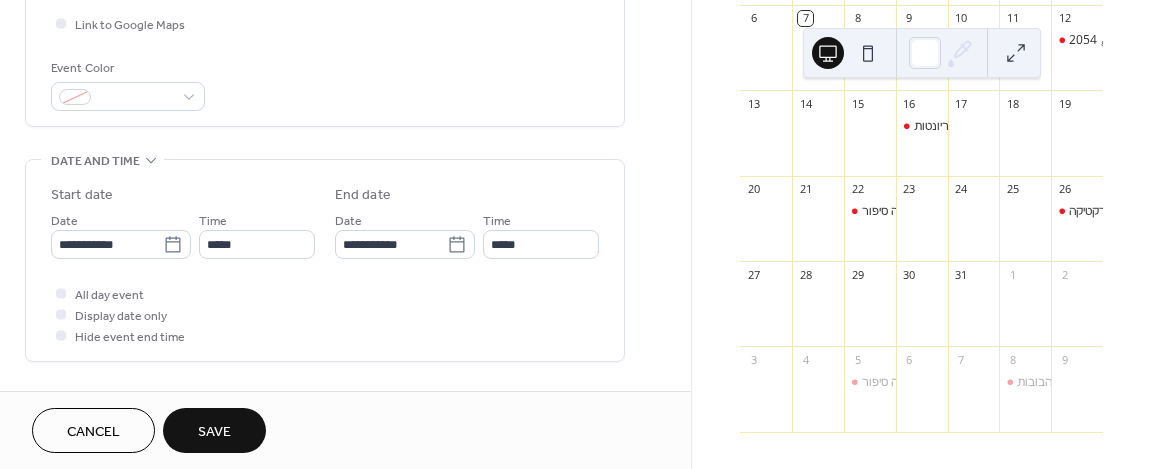 scroll, scrollTop: 500, scrollLeft: 0, axis: vertical 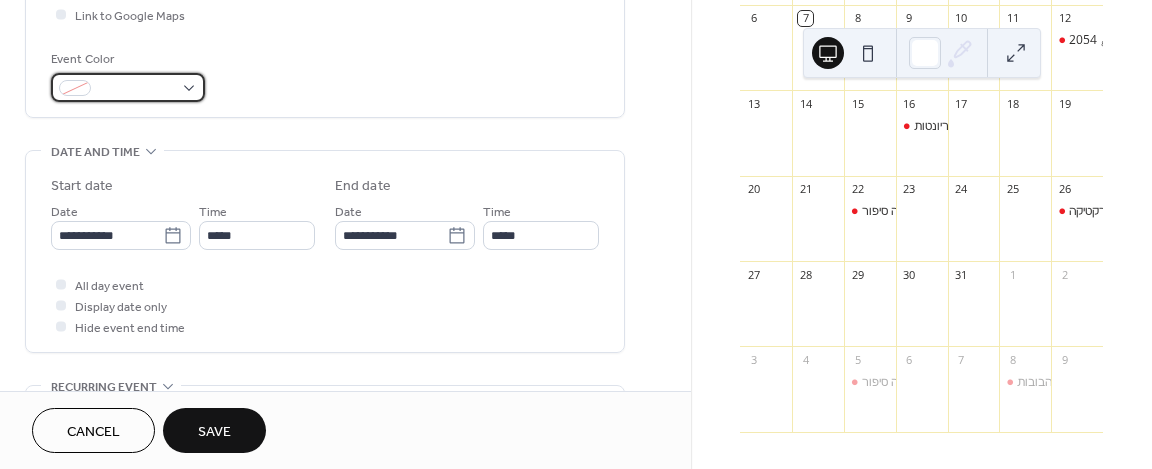 click at bounding box center (75, 88) 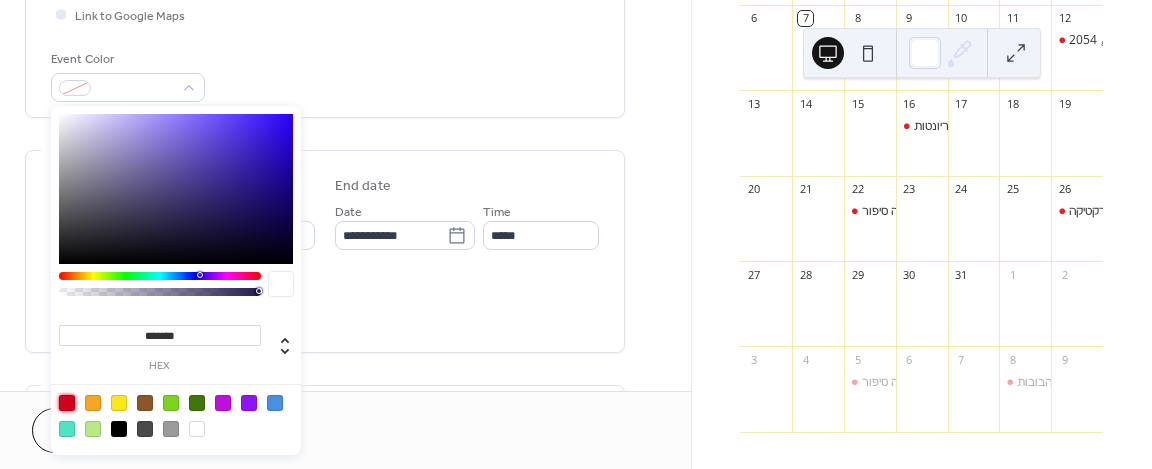 click at bounding box center [67, 403] 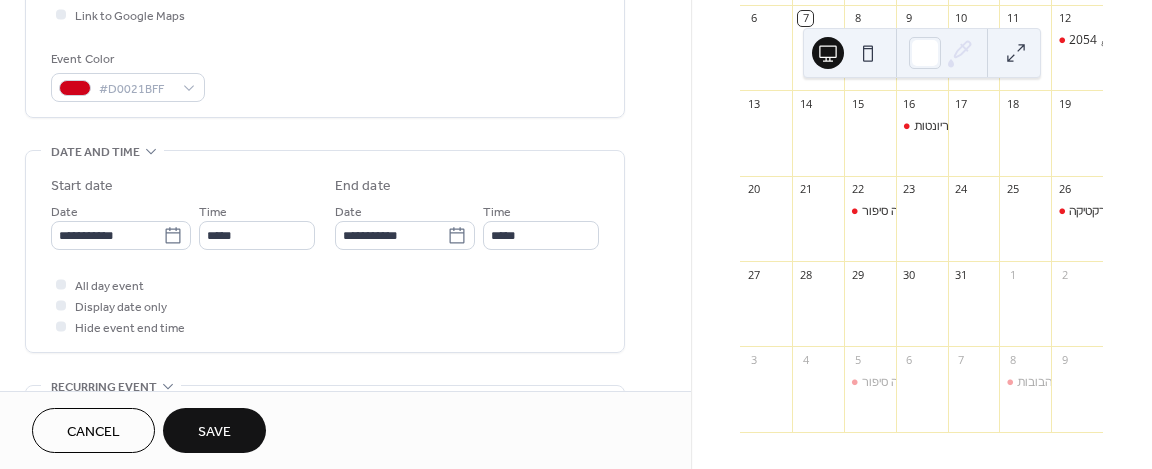 click on "**********" at bounding box center (325, 287) 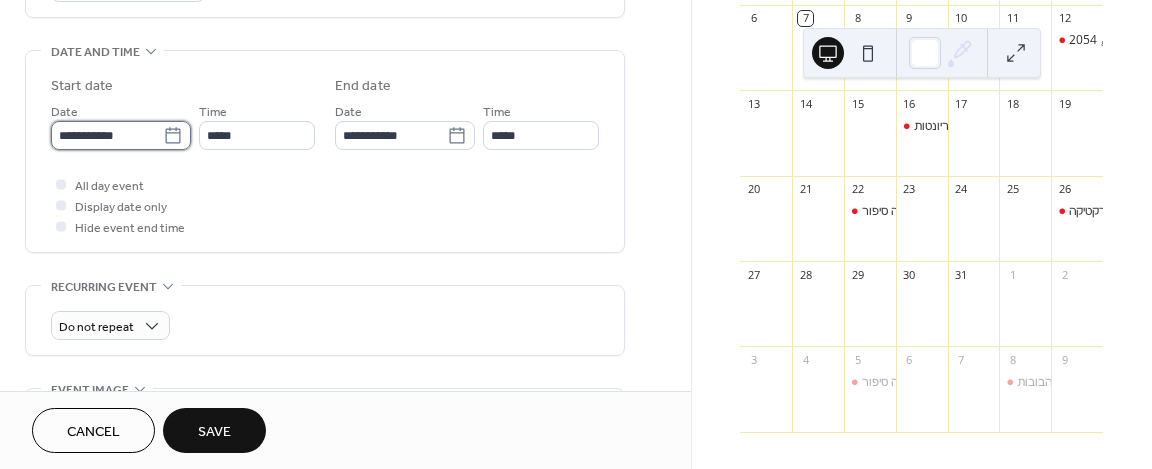 click on "**********" at bounding box center (107, 135) 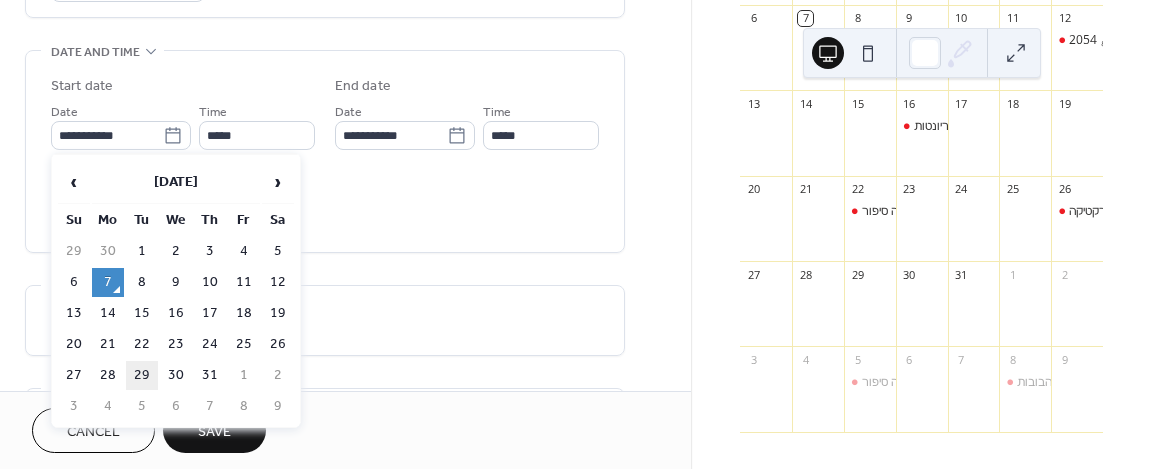 click on "29" at bounding box center [142, 375] 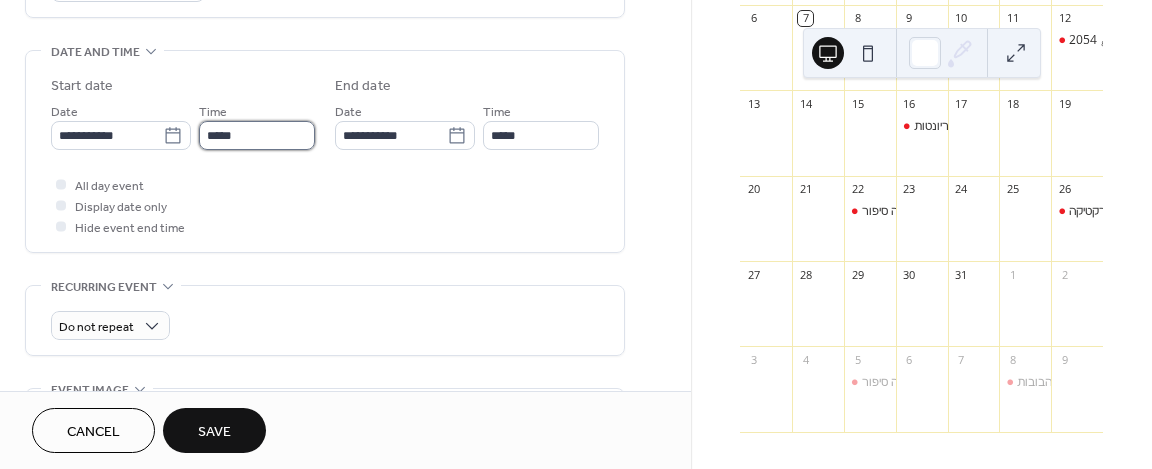 click on "*****" at bounding box center [257, 135] 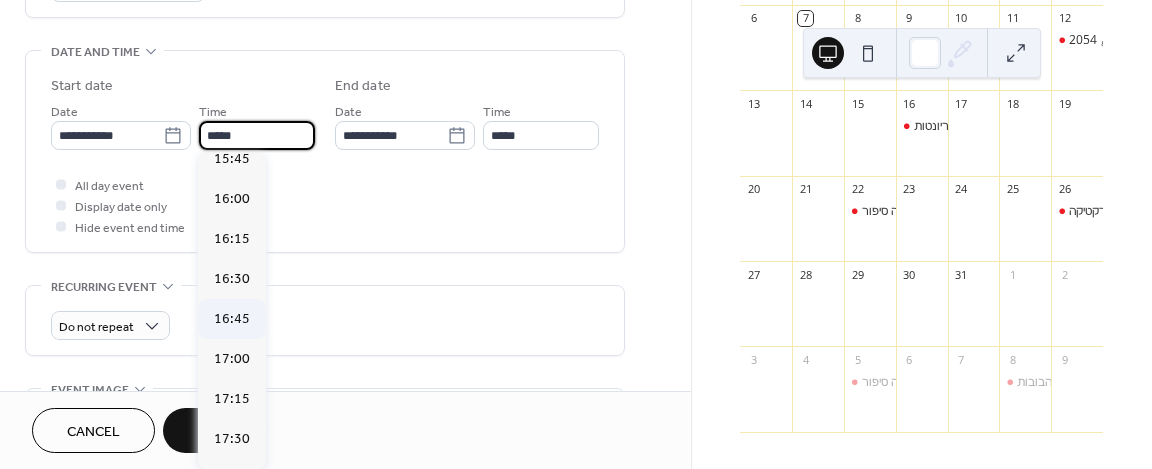 scroll, scrollTop: 2536, scrollLeft: 0, axis: vertical 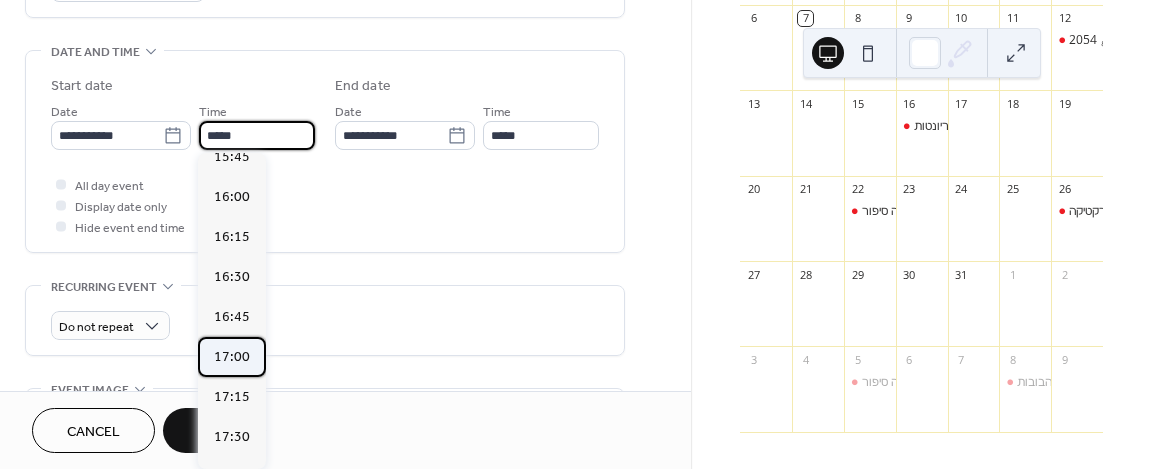 click on "17:00" at bounding box center (232, 357) 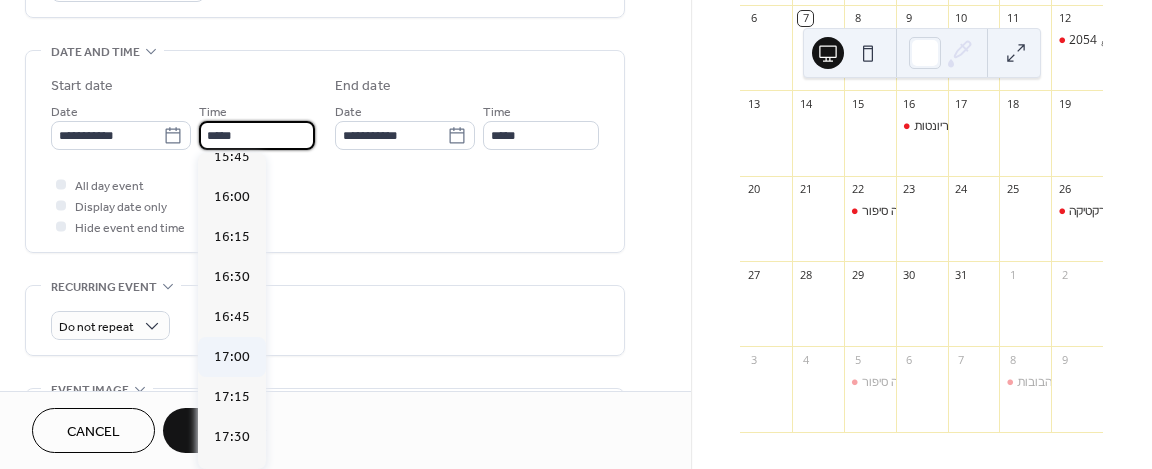 type on "*****" 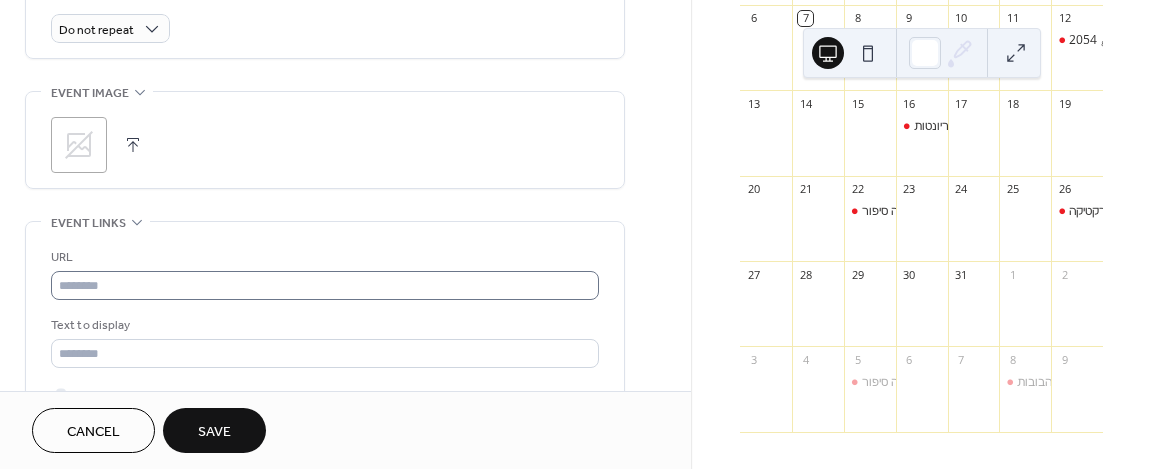 scroll, scrollTop: 900, scrollLeft: 0, axis: vertical 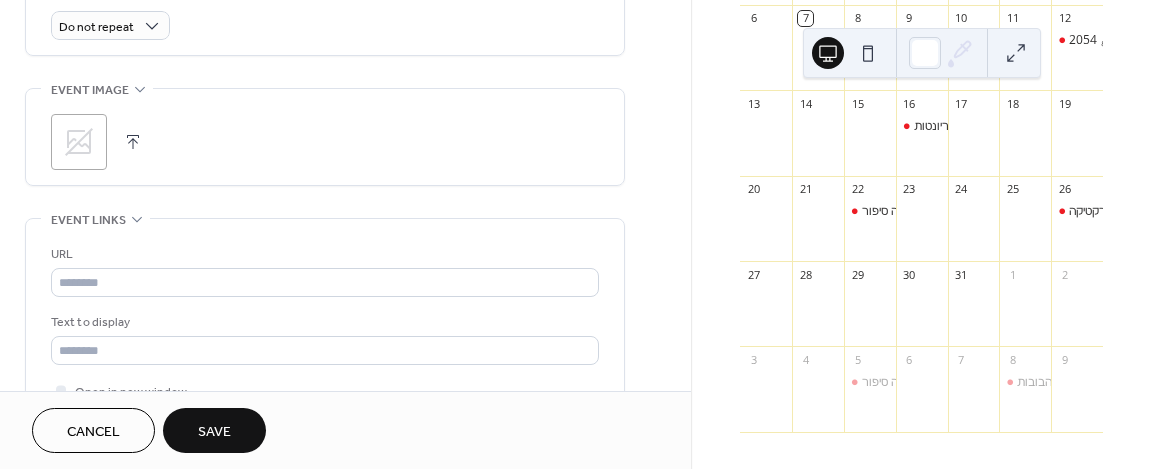 click 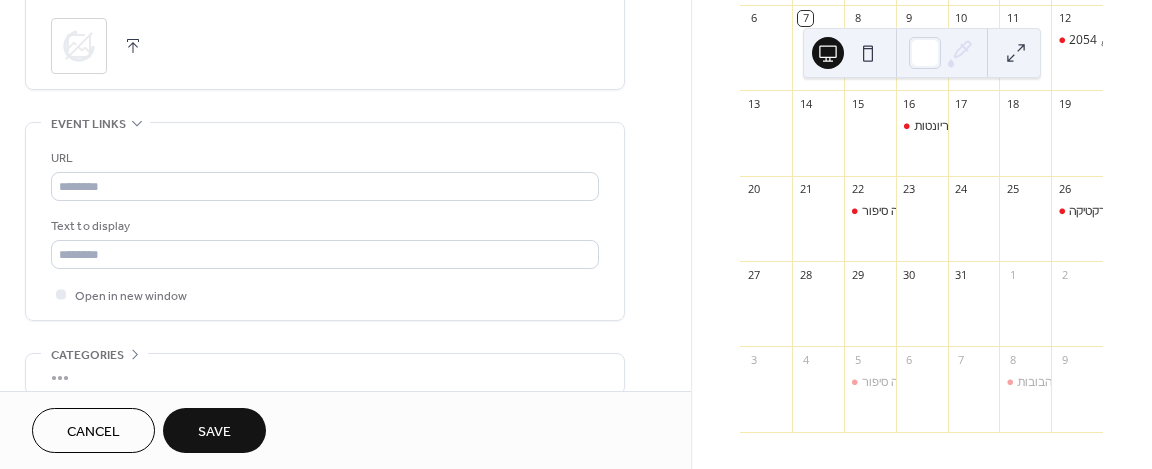 scroll, scrollTop: 1000, scrollLeft: 0, axis: vertical 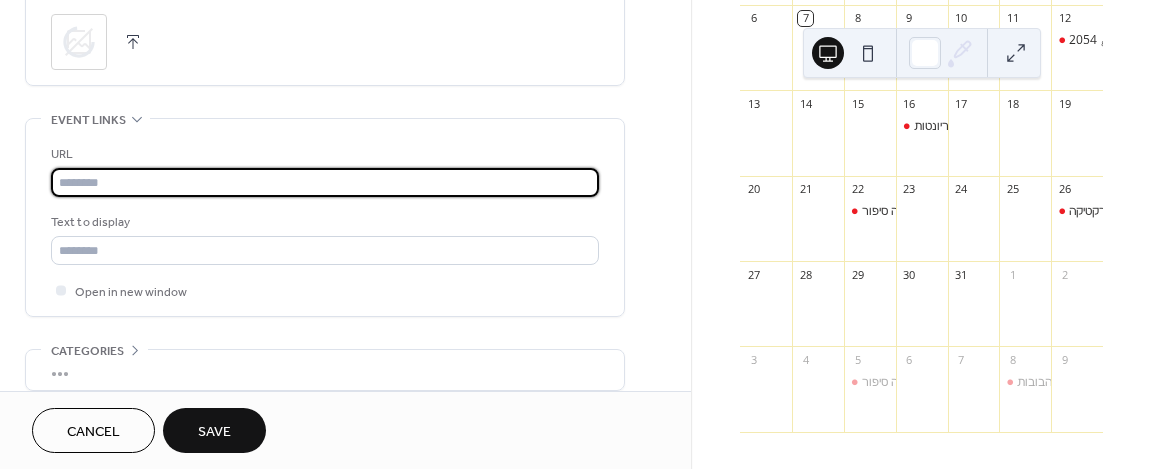 click at bounding box center [325, 182] 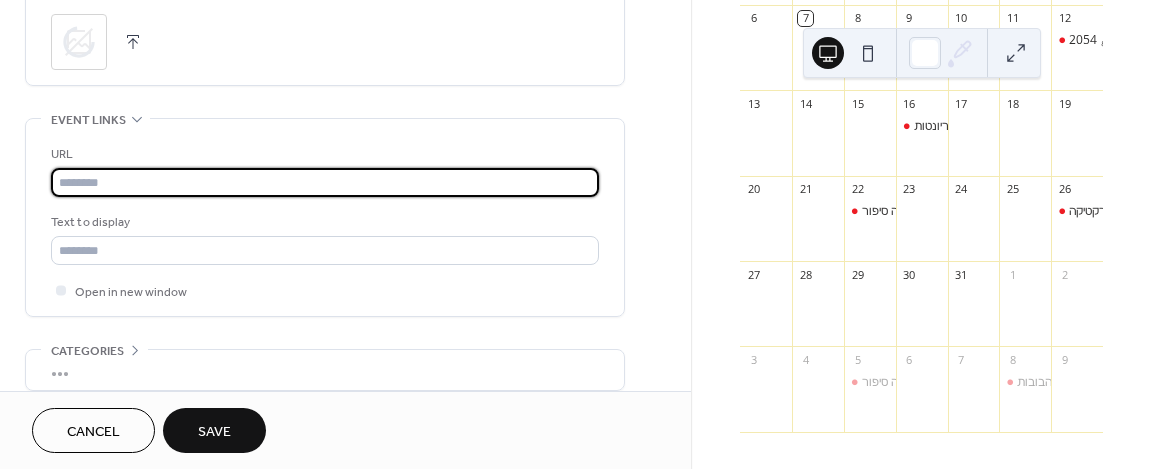 paste on "**********" 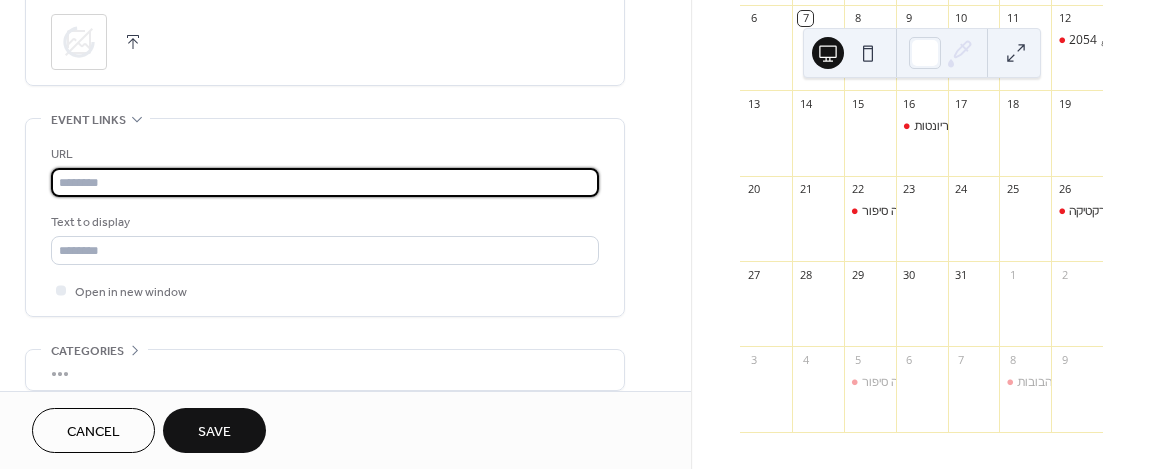 type on "**********" 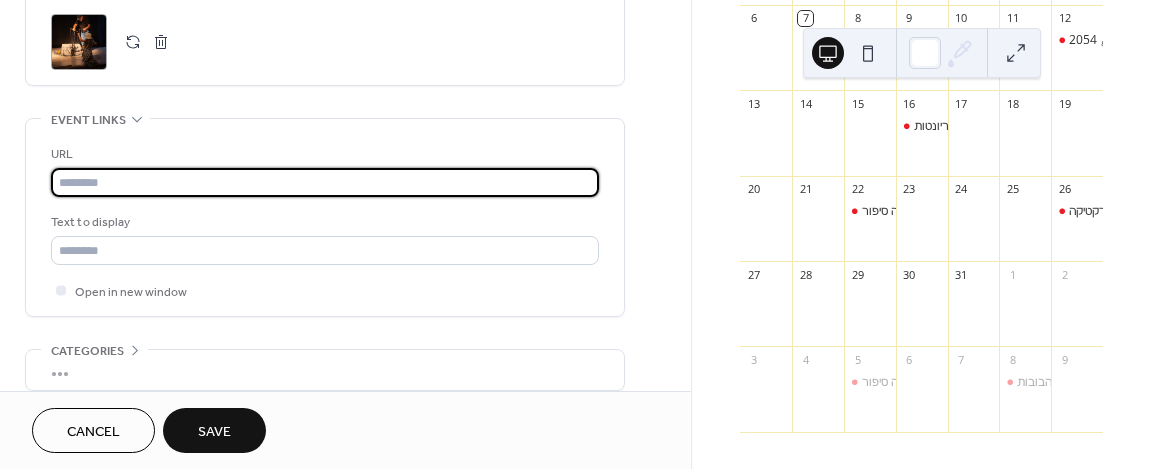 scroll, scrollTop: 0, scrollLeft: 0, axis: both 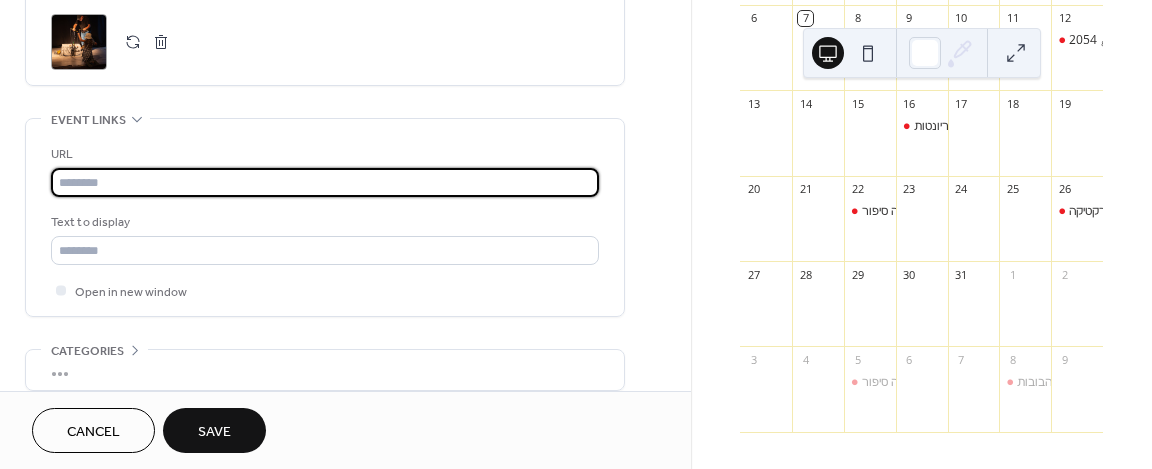 paste on "**********" 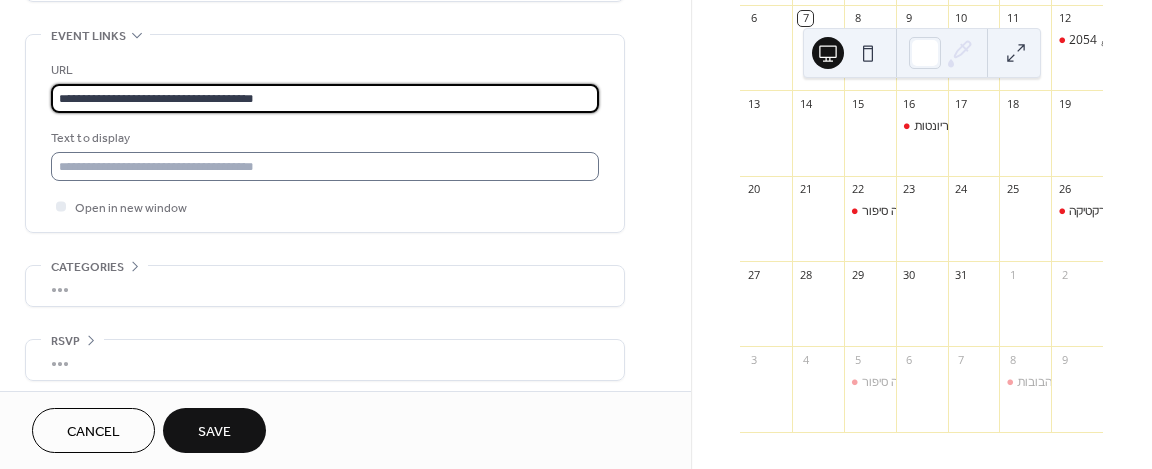 scroll, scrollTop: 1088, scrollLeft: 0, axis: vertical 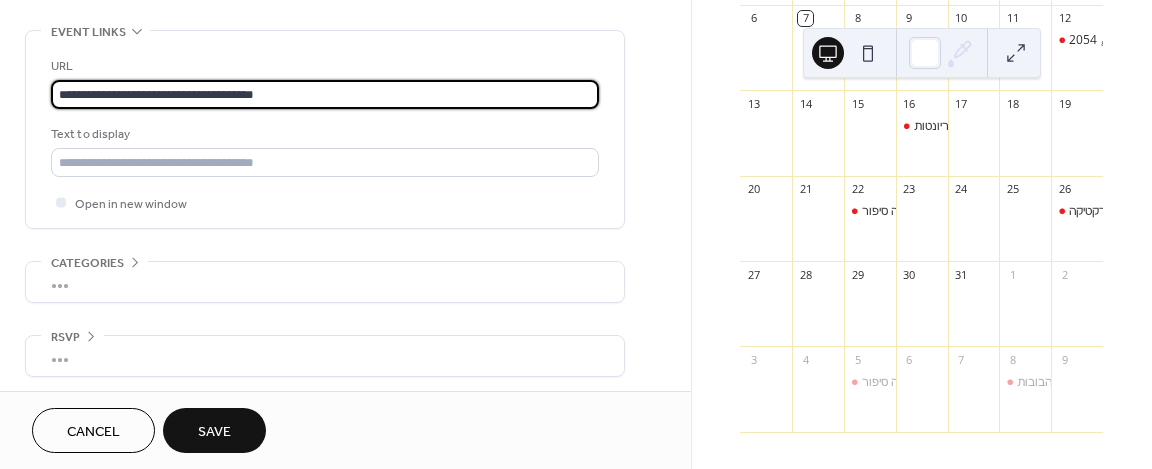 type on "**********" 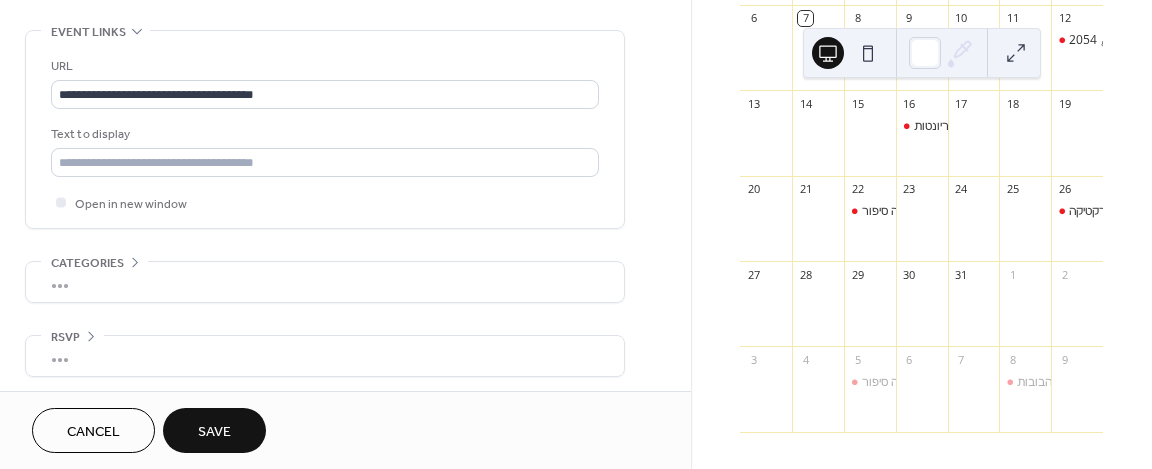 click on "Save" at bounding box center (214, 432) 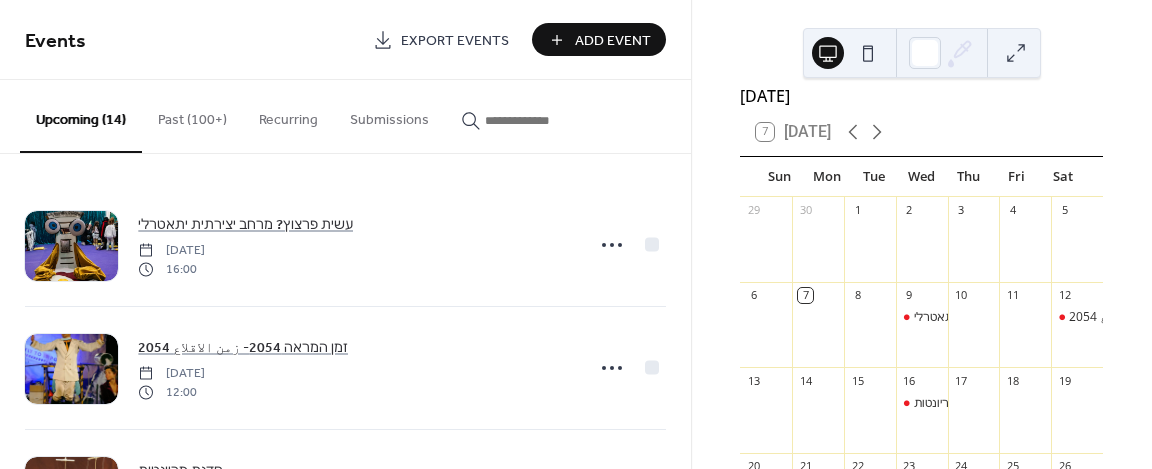 scroll, scrollTop: 21, scrollLeft: 0, axis: vertical 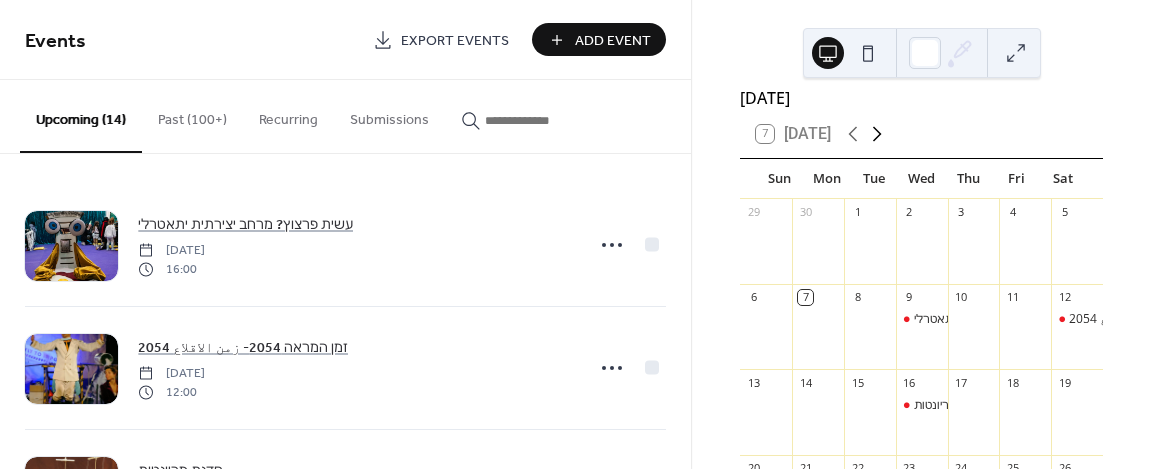 click 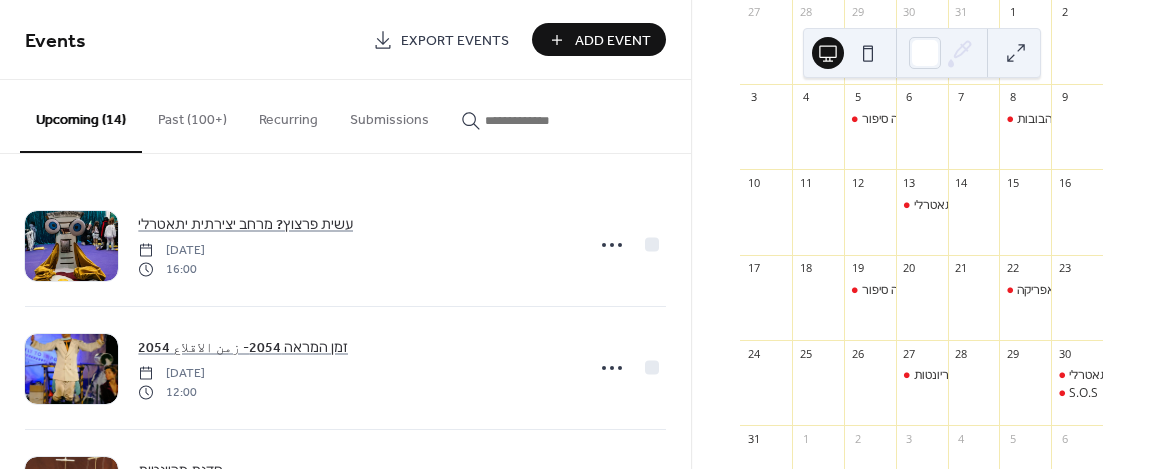 scroll, scrollTop: 321, scrollLeft: 0, axis: vertical 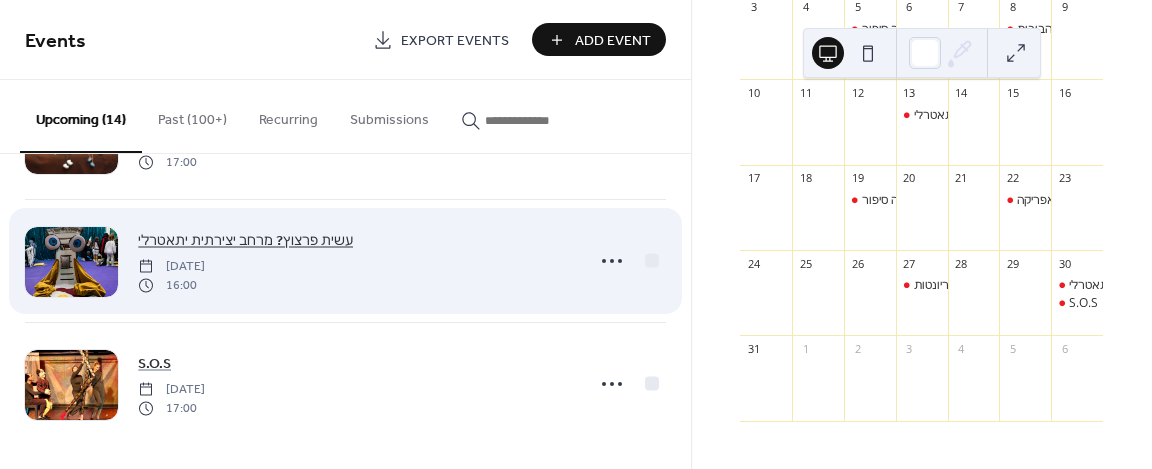 click on "עשית פרצוץ? מרחב יצירתית יתאטרלי" at bounding box center [245, 241] 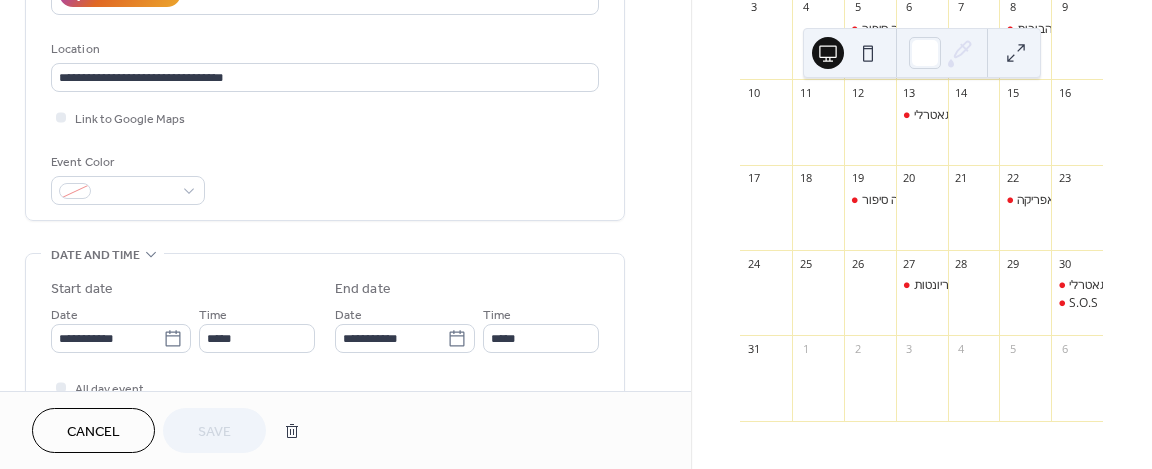 scroll, scrollTop: 400, scrollLeft: 0, axis: vertical 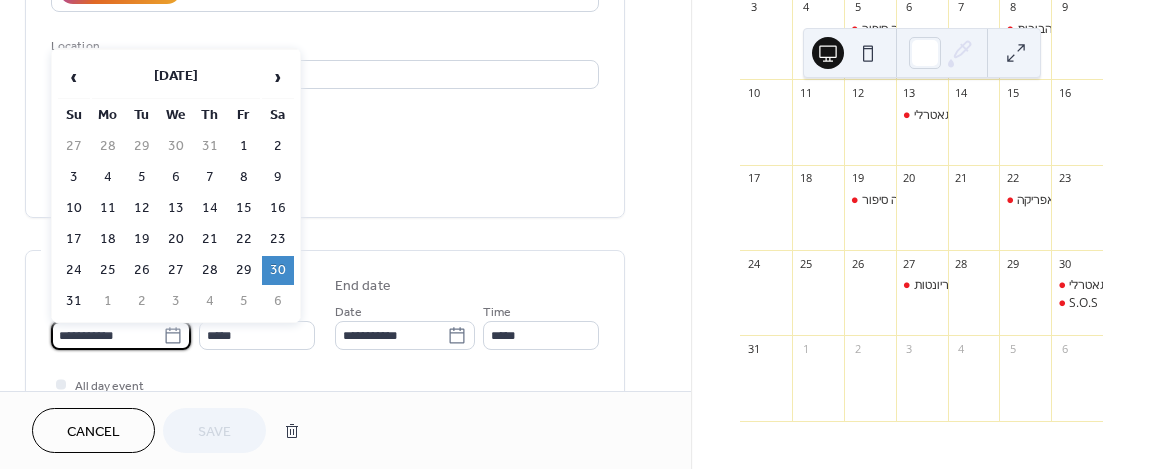 click on "**********" at bounding box center (107, 335) 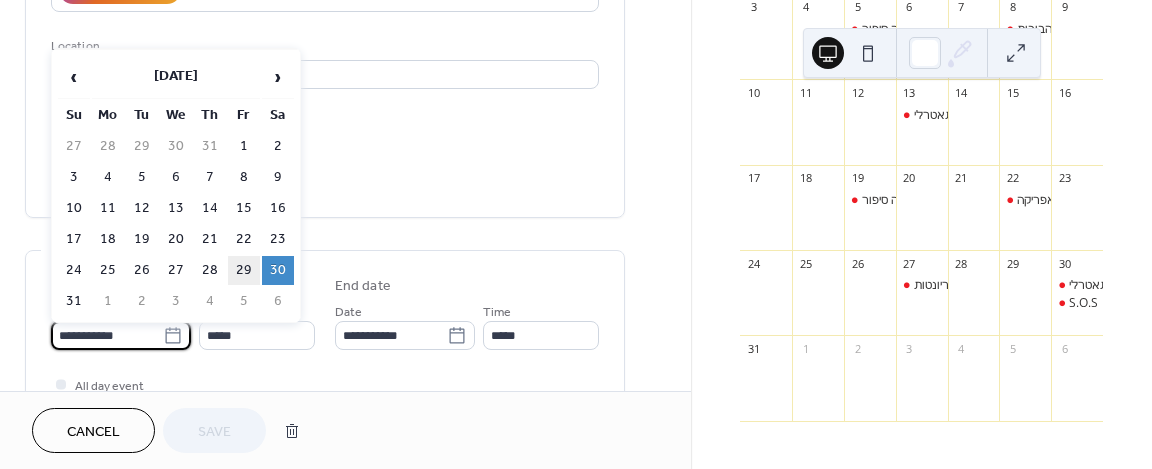 click on "29" at bounding box center (244, 270) 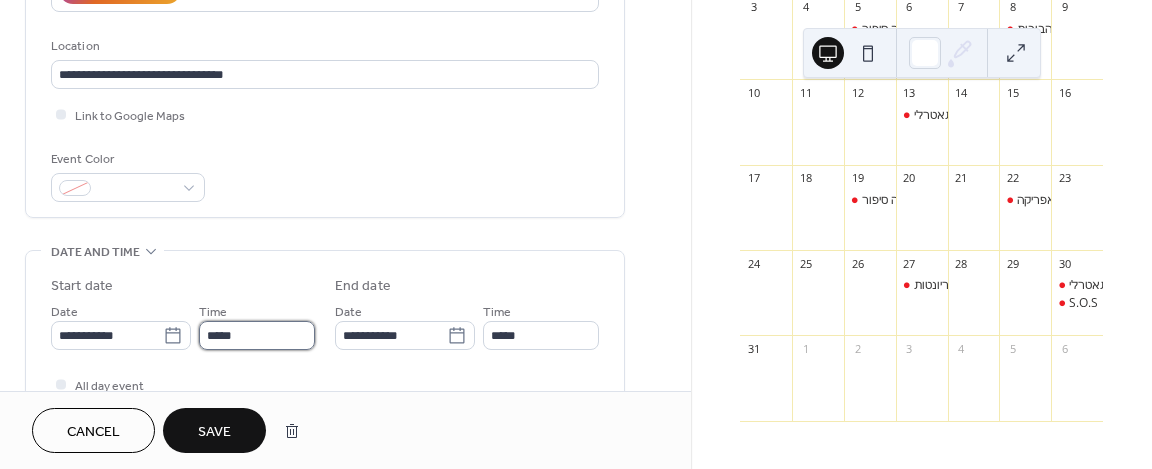 click on "*****" at bounding box center [257, 335] 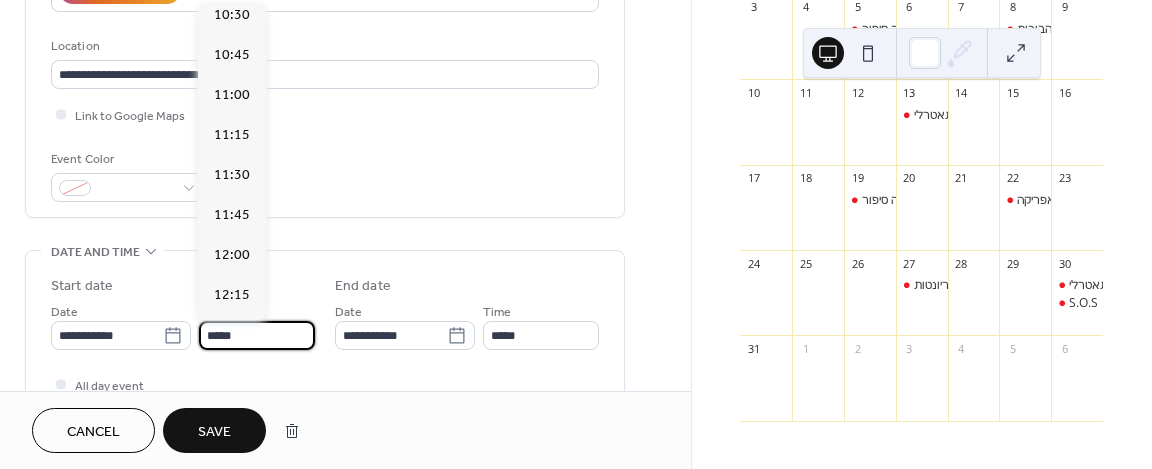 scroll, scrollTop: 1681, scrollLeft: 0, axis: vertical 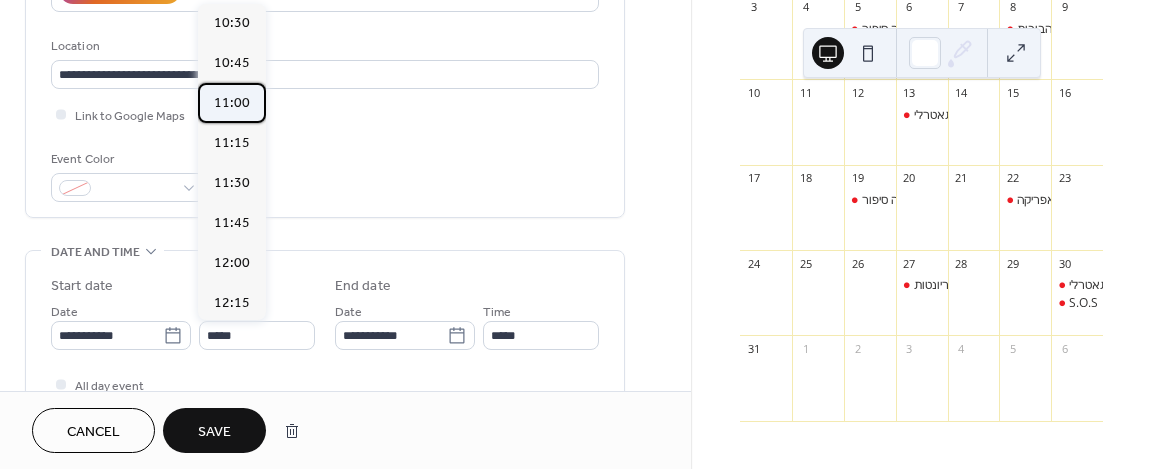 click on "11:00" at bounding box center (232, 103) 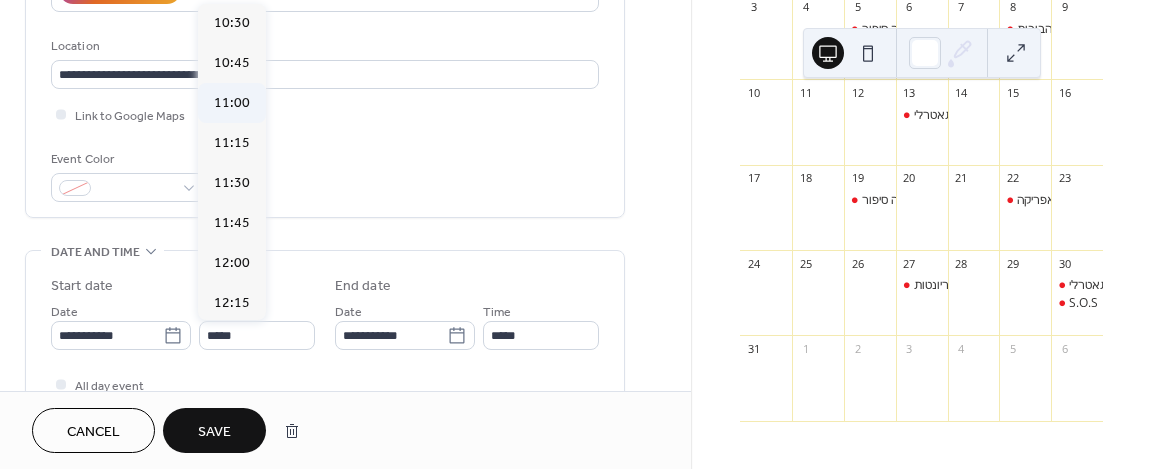 type on "*****" 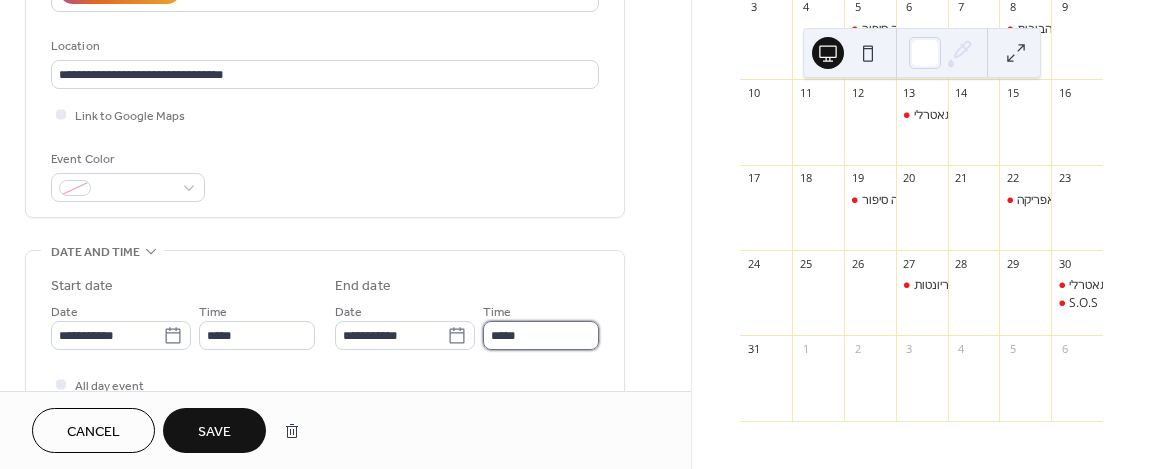 click on "*****" at bounding box center [541, 335] 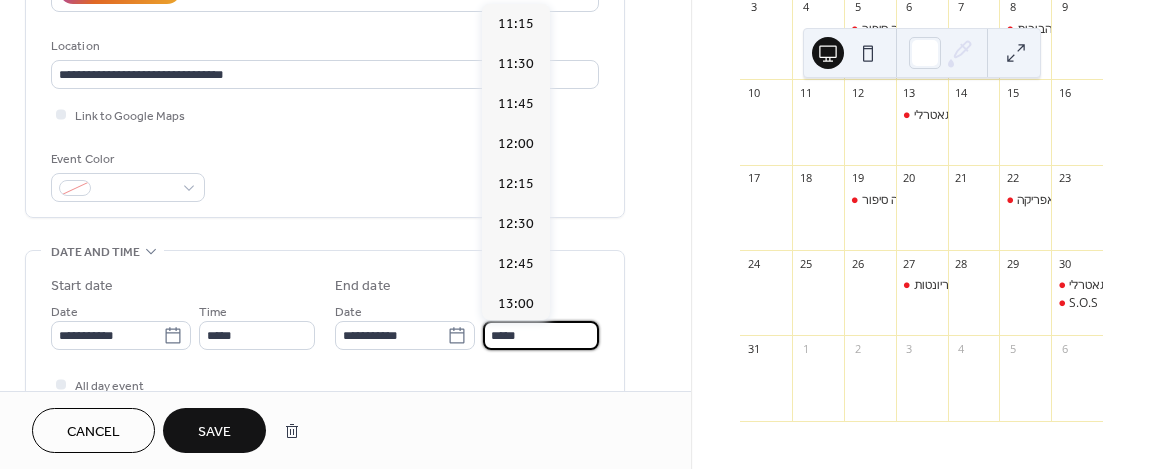 scroll, scrollTop: 444, scrollLeft: 0, axis: vertical 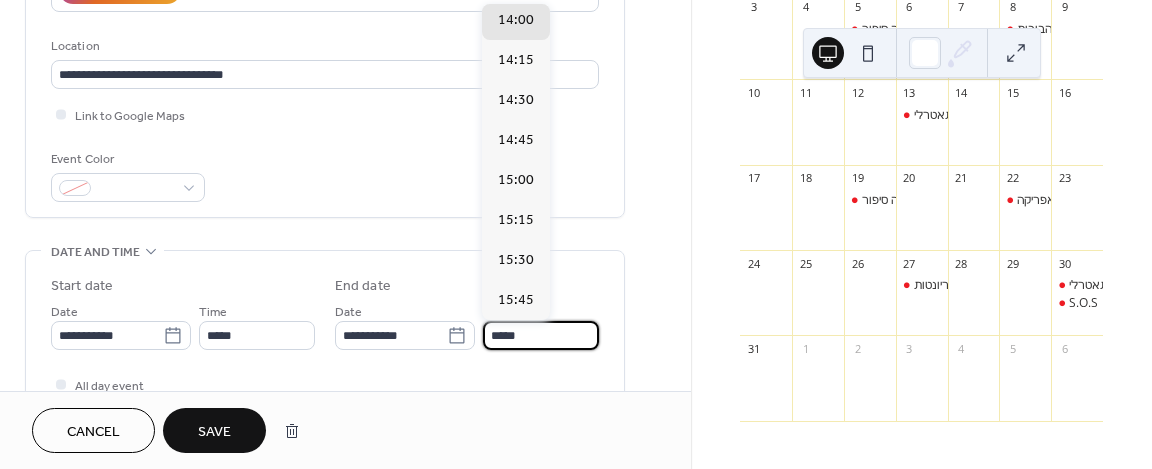 click on "Save" at bounding box center (214, 432) 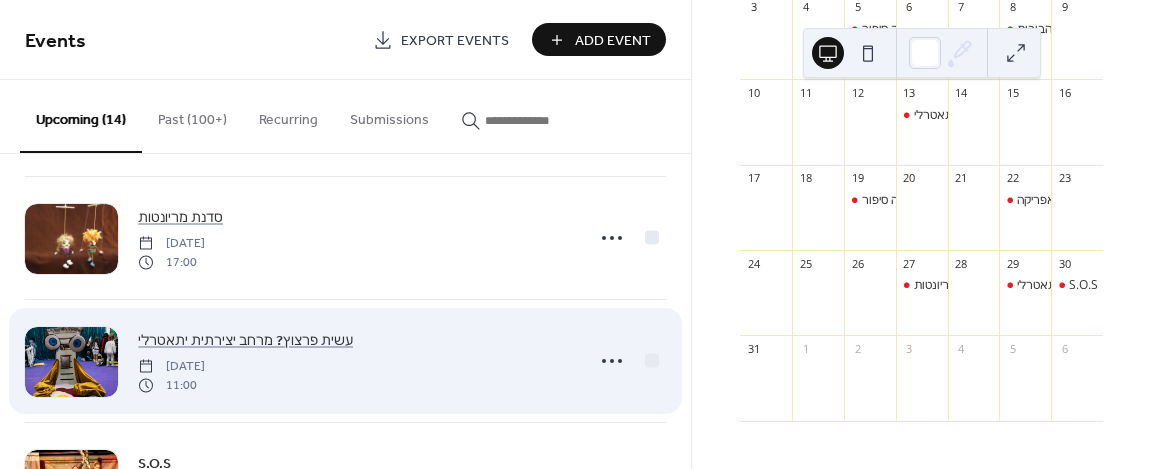 scroll, scrollTop: 1260, scrollLeft: 0, axis: vertical 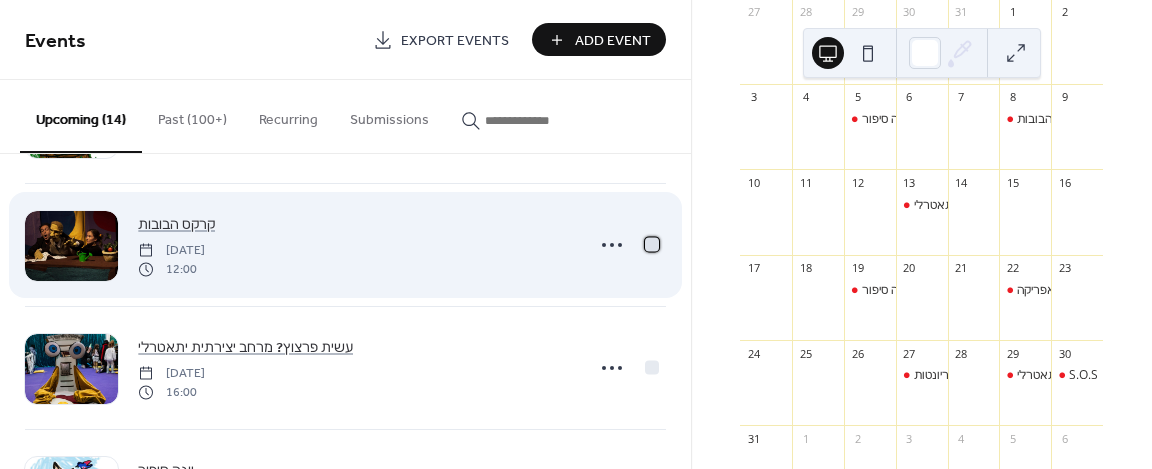 click at bounding box center (652, 244) 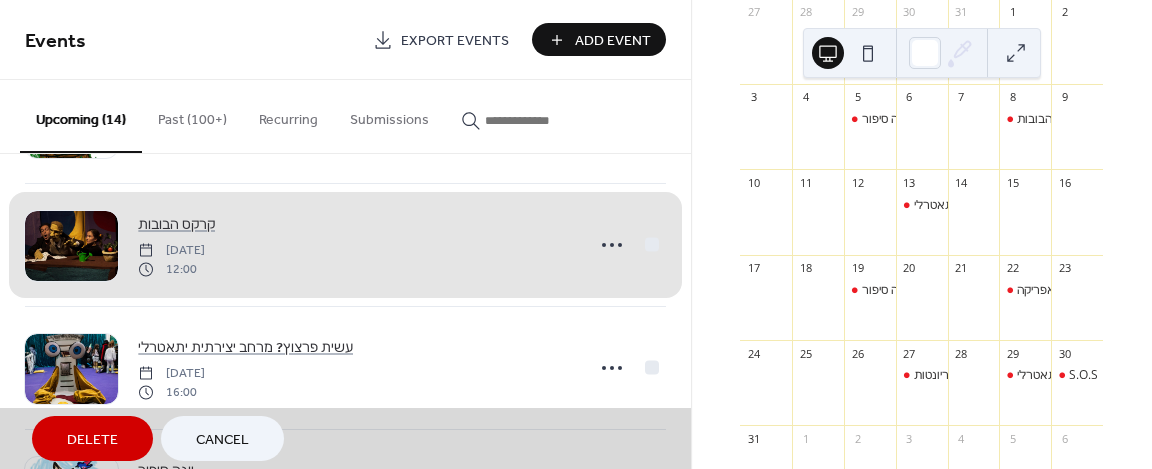 click on "Delete" at bounding box center (92, 440) 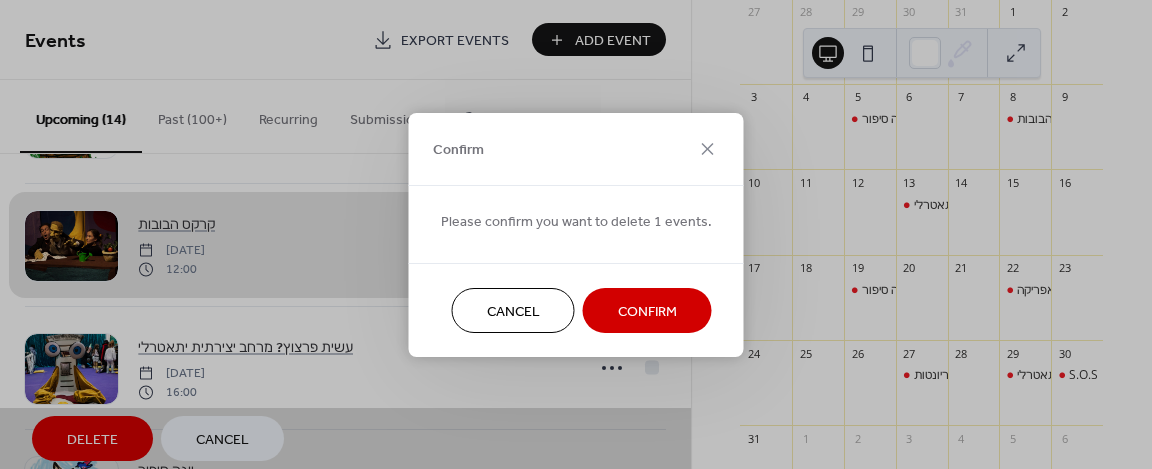 click on "Confirm" at bounding box center [647, 311] 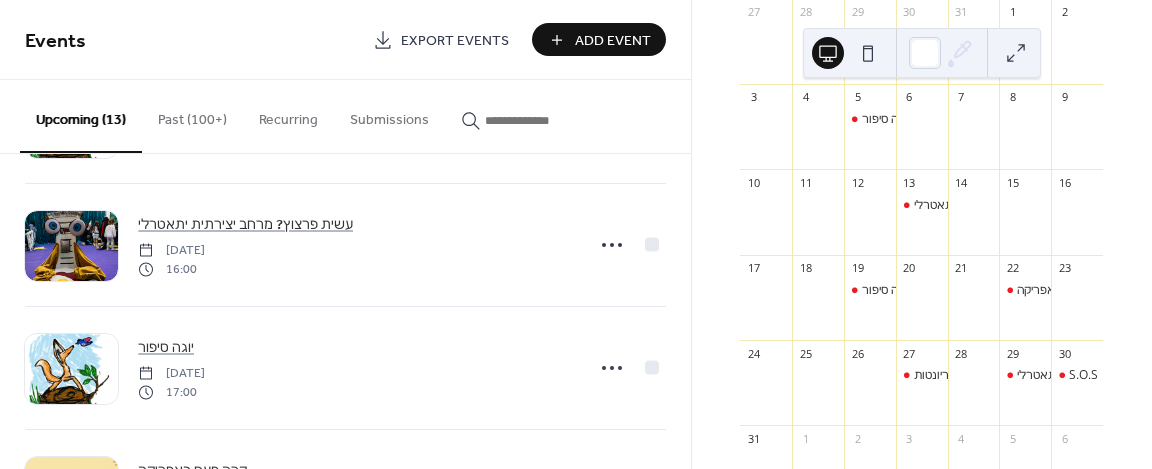 click at bounding box center [535, 120] 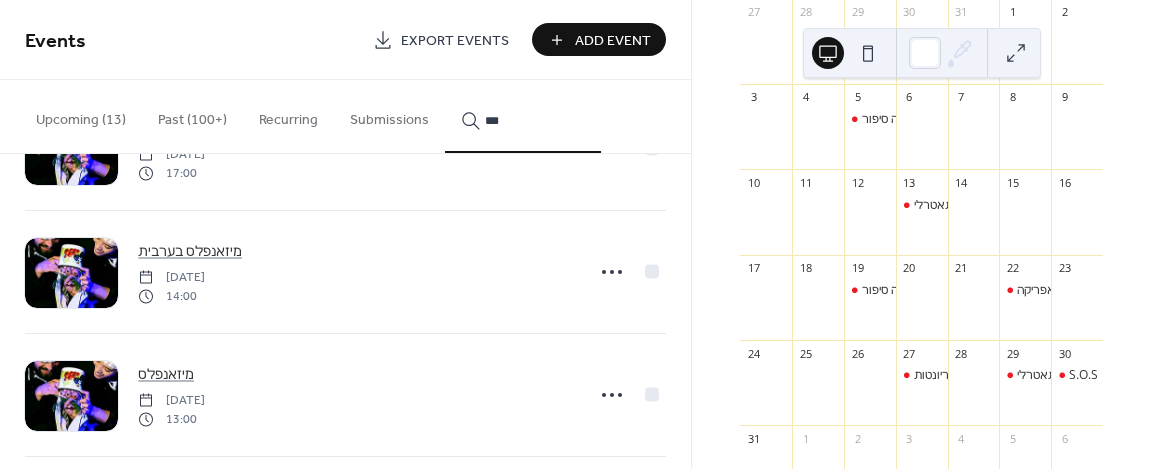 scroll, scrollTop: 0, scrollLeft: 0, axis: both 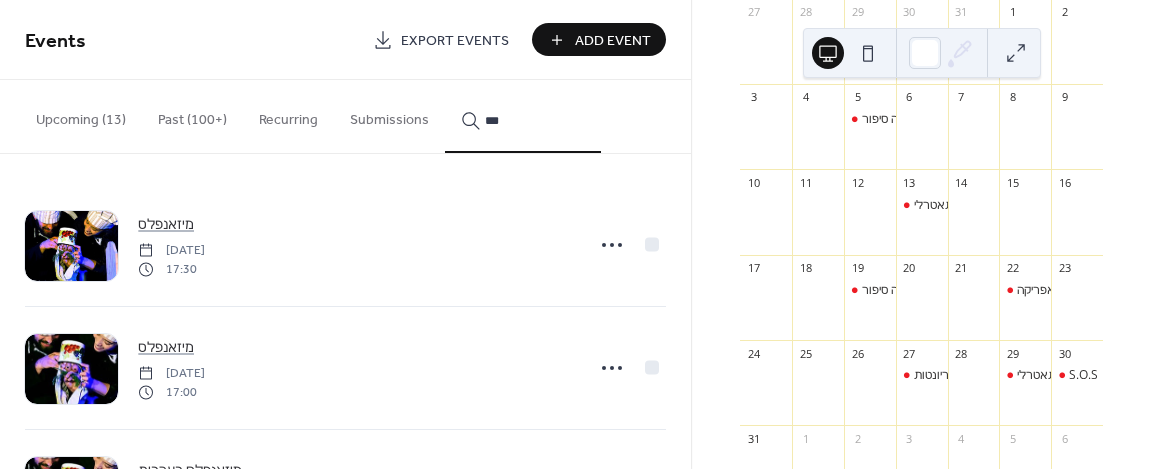 type on "***" 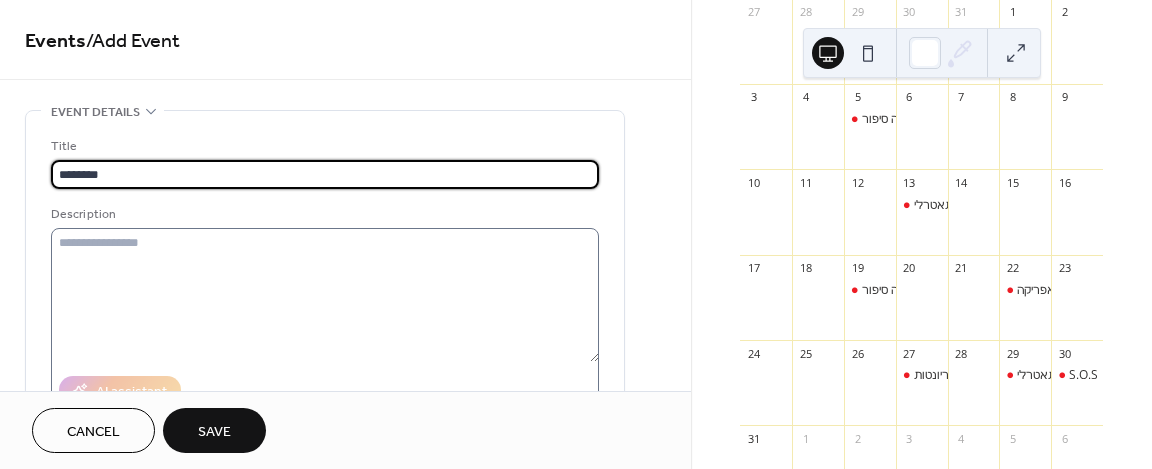 type on "********" 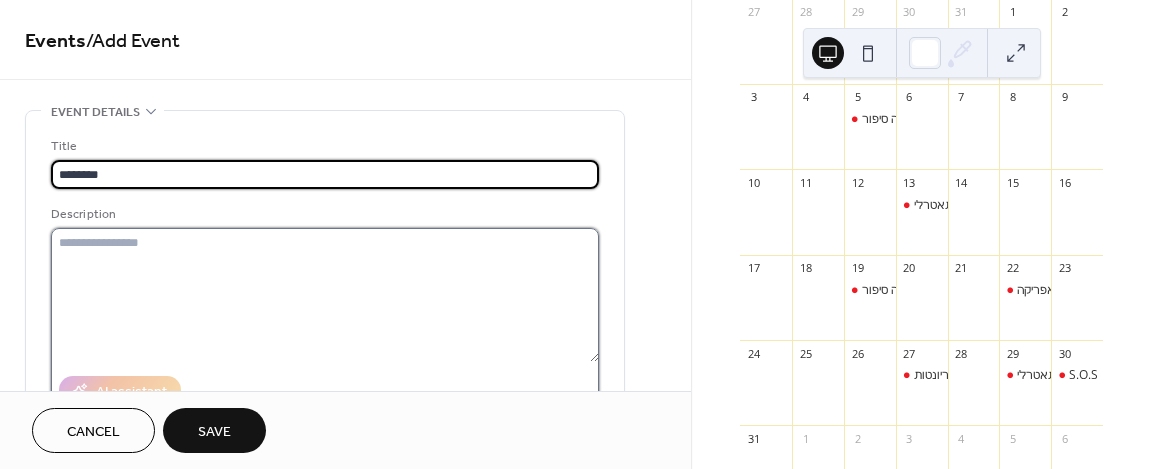 click at bounding box center (325, 295) 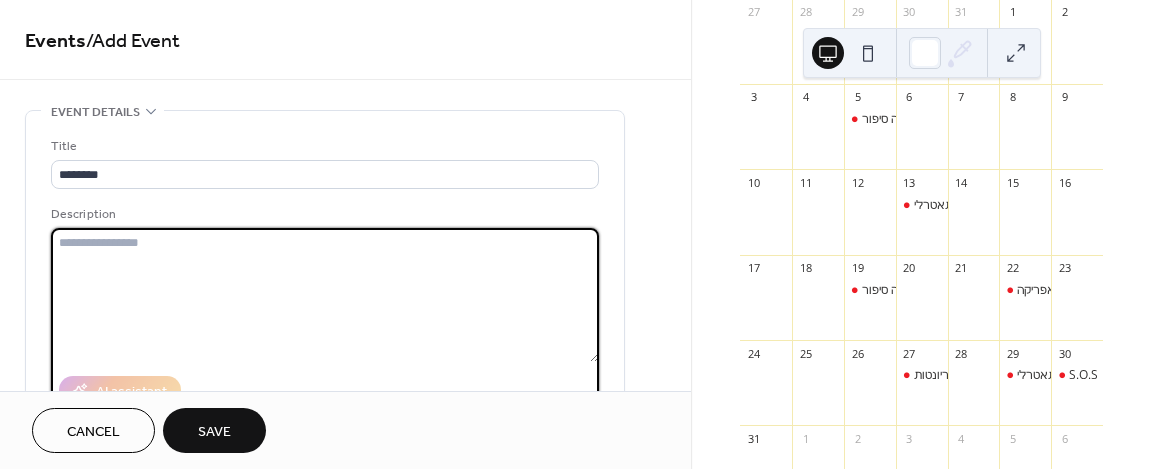 paste on "**********" 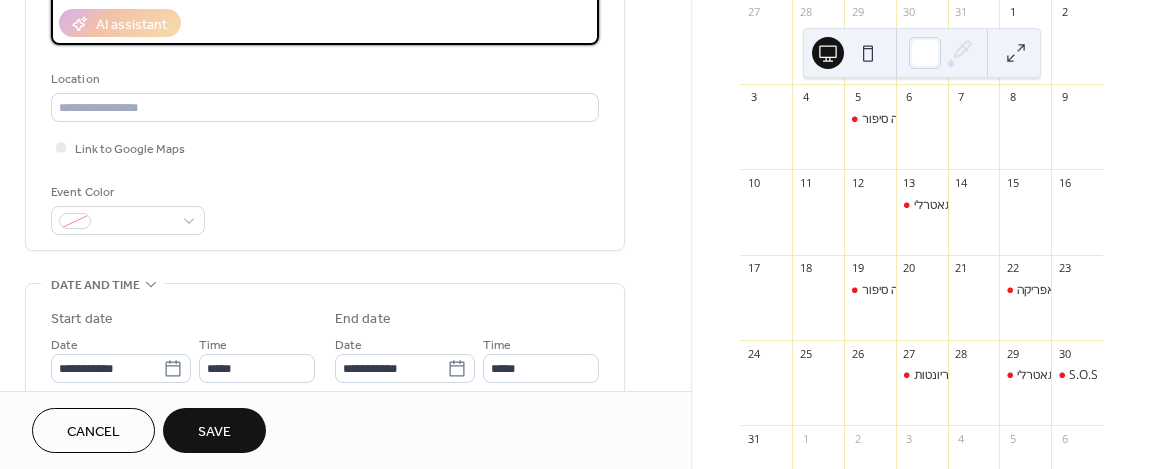 scroll, scrollTop: 400, scrollLeft: 0, axis: vertical 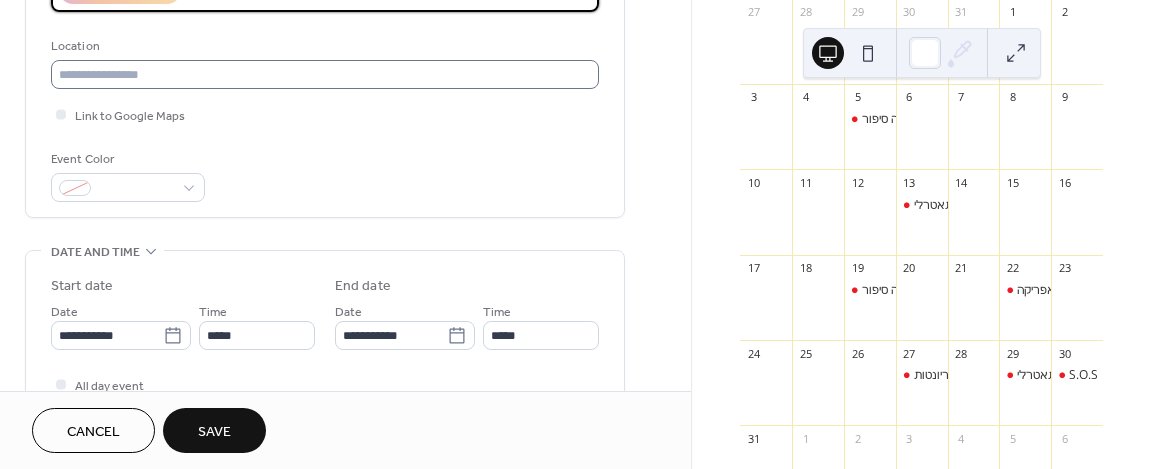 type on "**********" 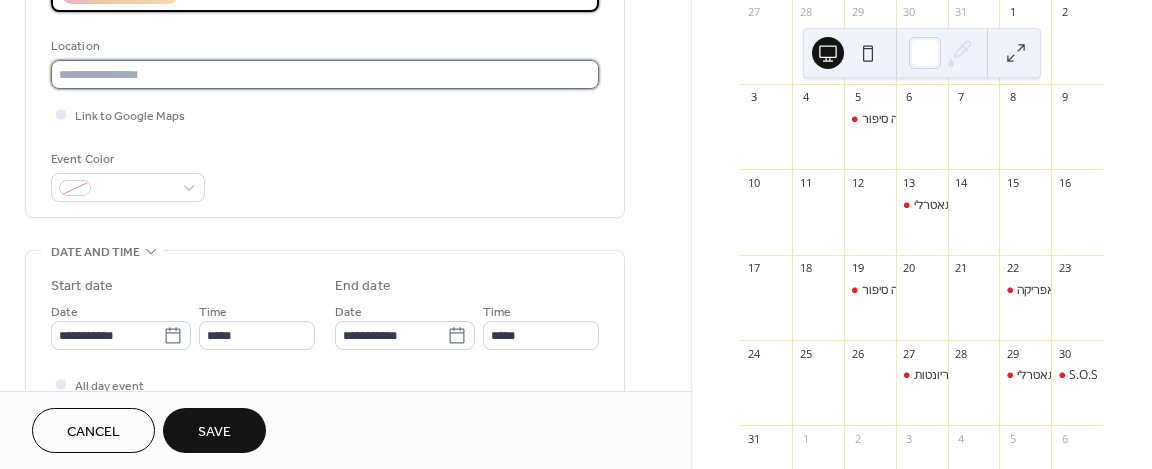 click at bounding box center [325, 74] 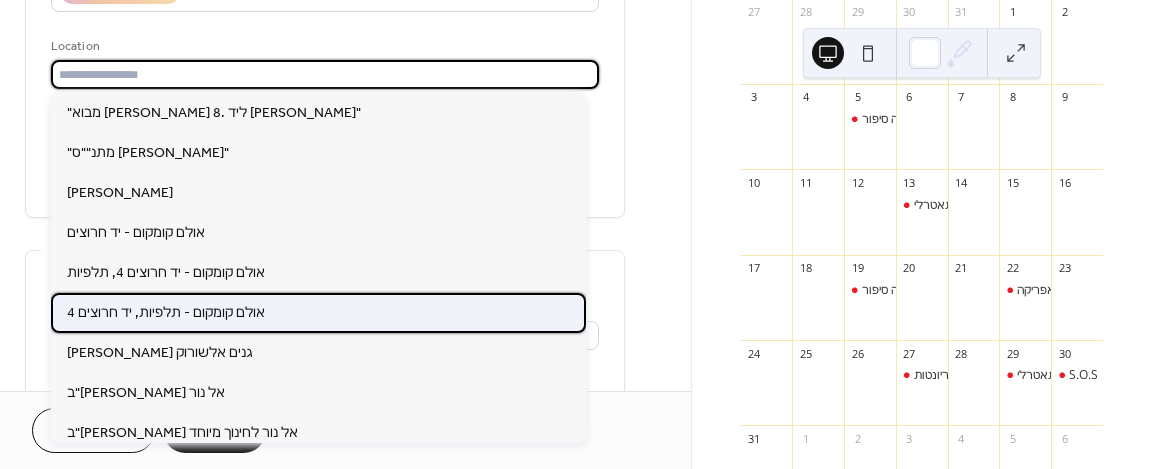 click on "אולם קומקום - תלפיות, יד חרוצים 4" at bounding box center (166, 312) 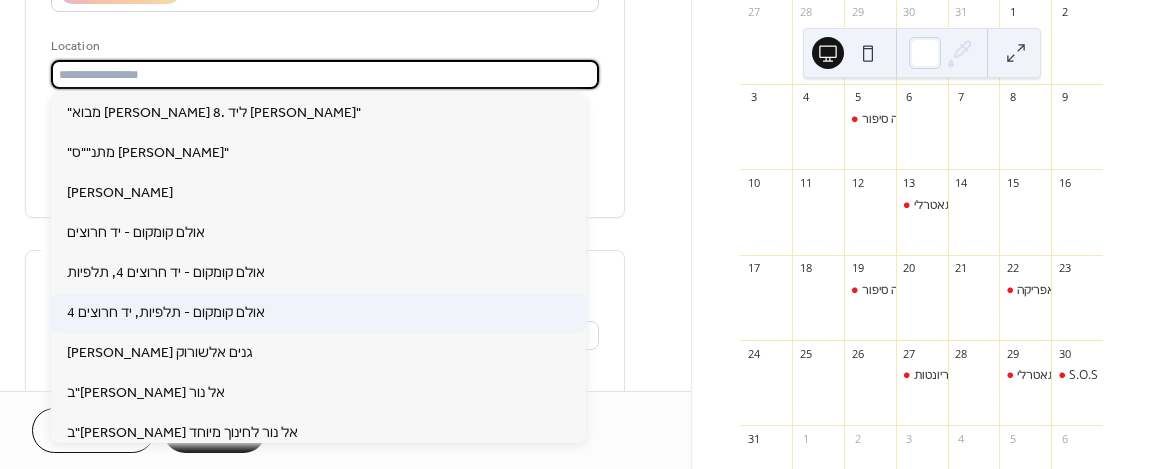 type on "**********" 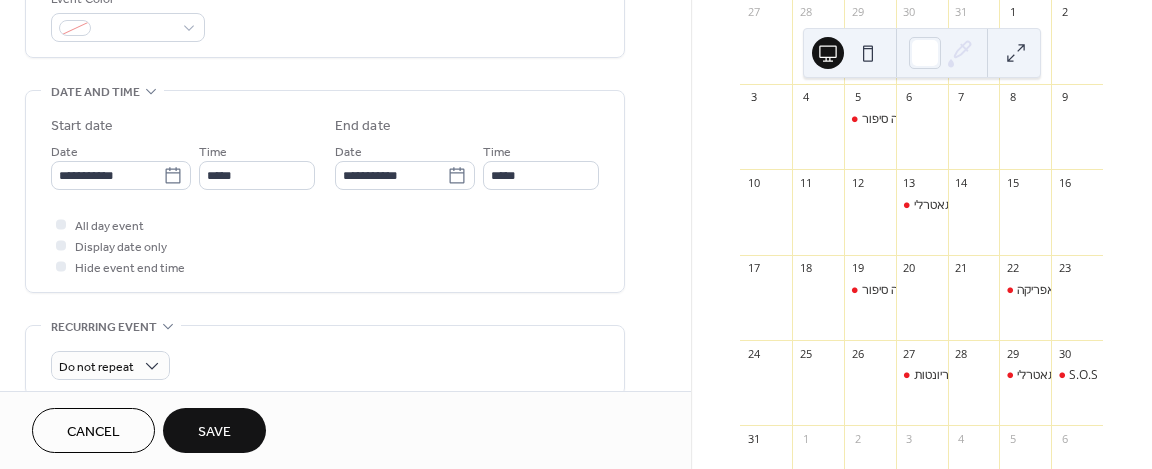 scroll, scrollTop: 500, scrollLeft: 0, axis: vertical 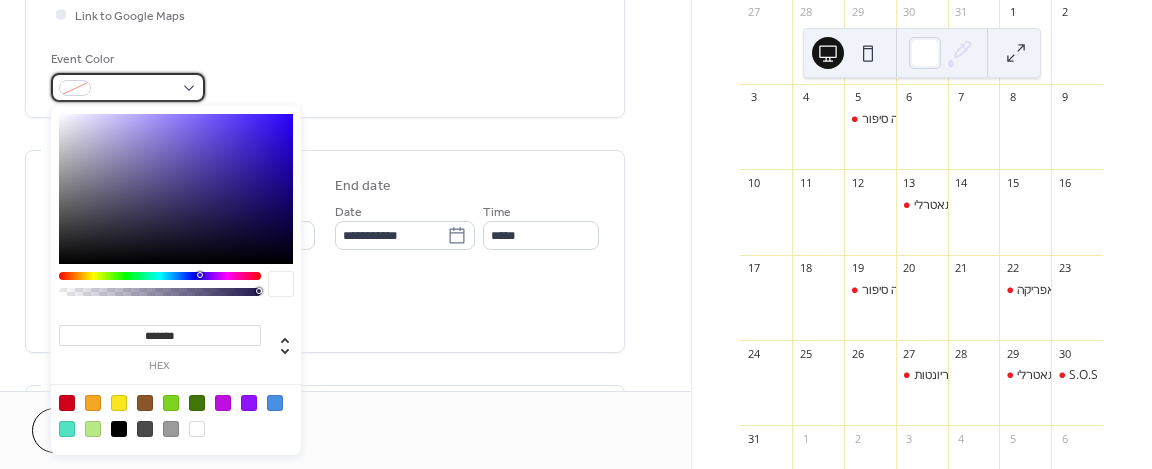 click at bounding box center (75, 88) 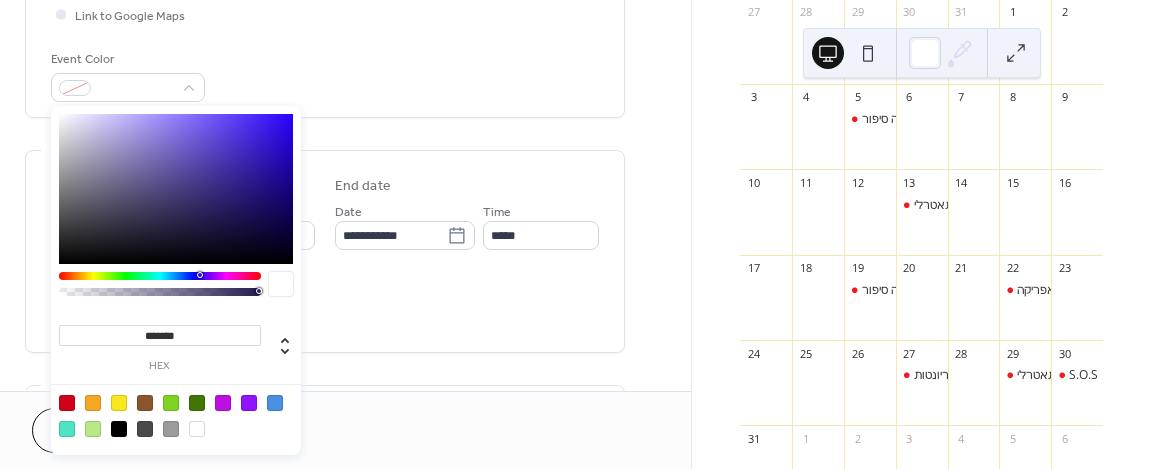 click at bounding box center (67, 403) 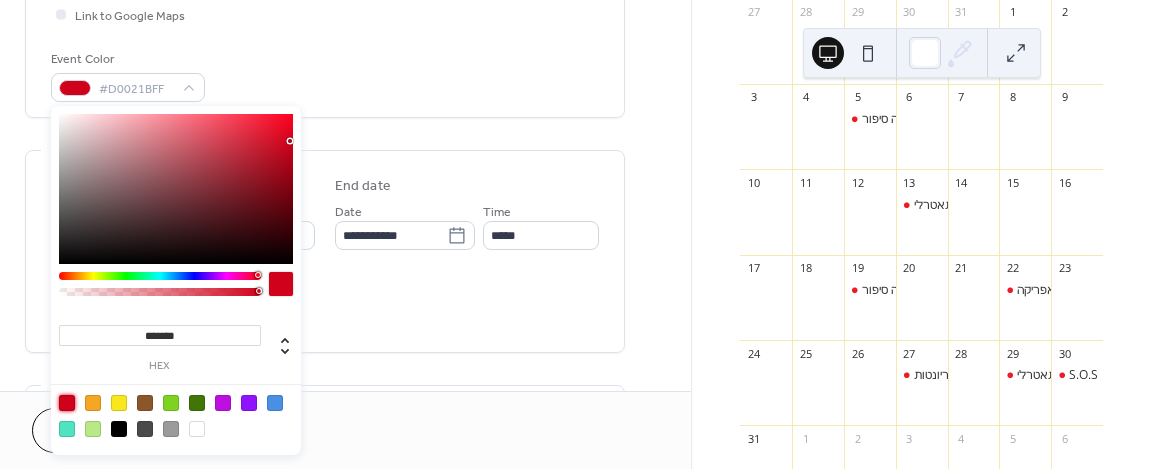 click on "**********" at bounding box center [325, 287] 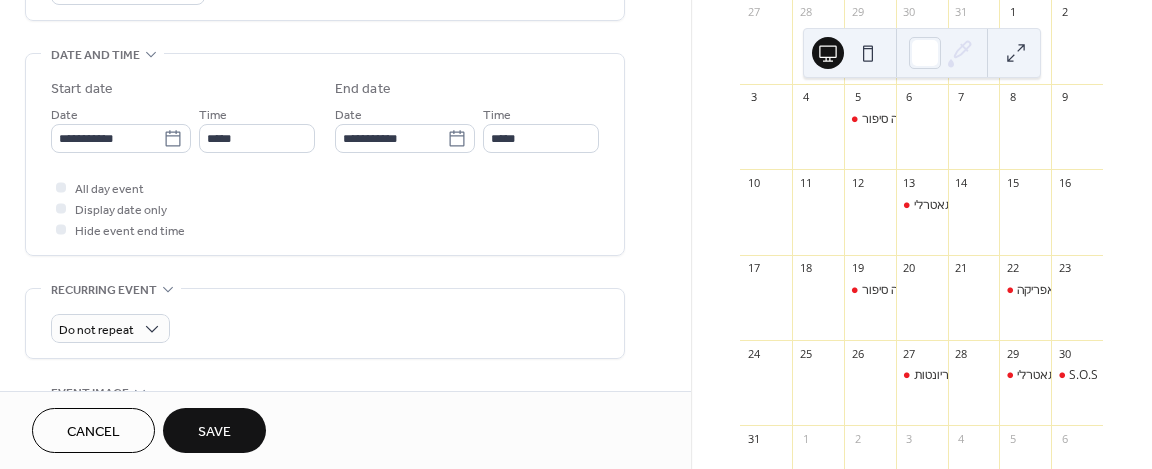 scroll, scrollTop: 600, scrollLeft: 0, axis: vertical 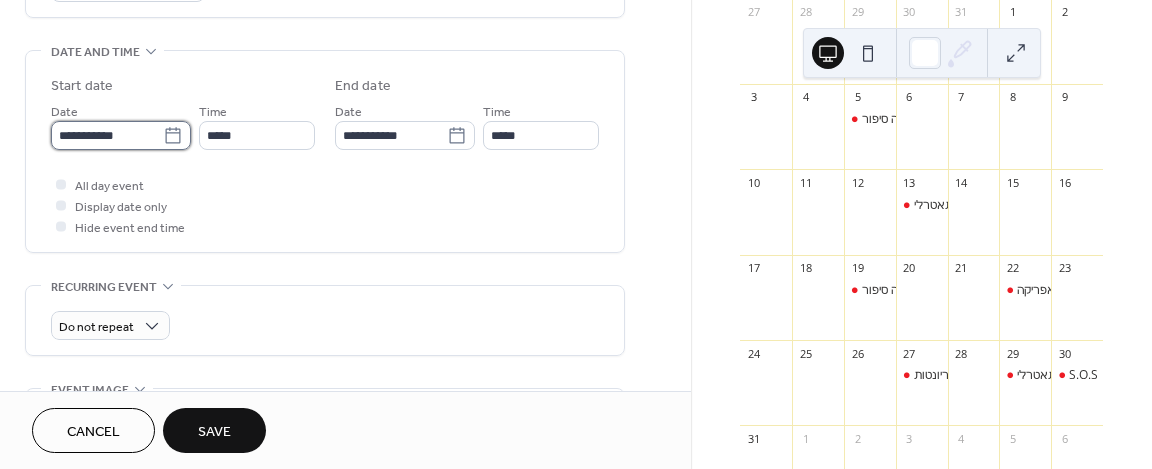 click on "**********" at bounding box center (107, 135) 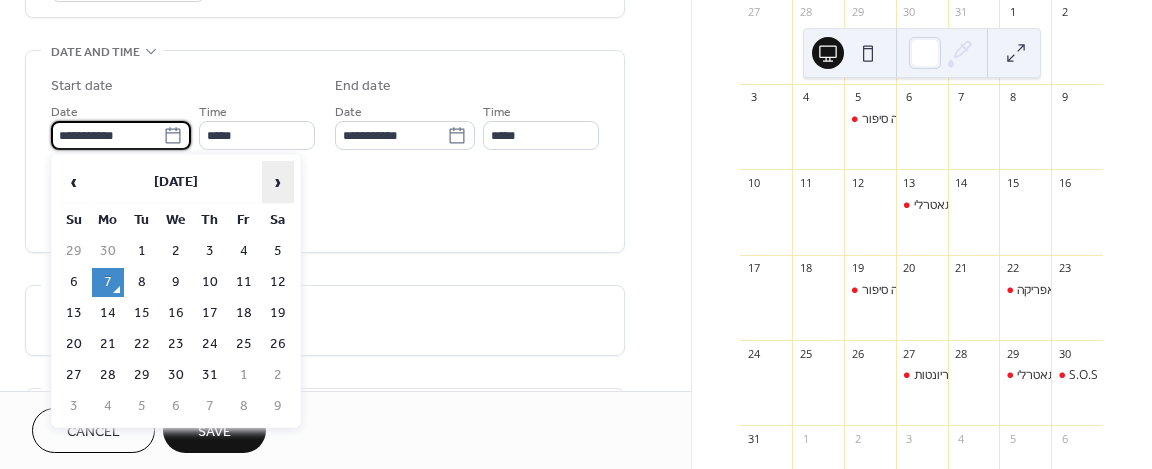 click on "›" at bounding box center (278, 182) 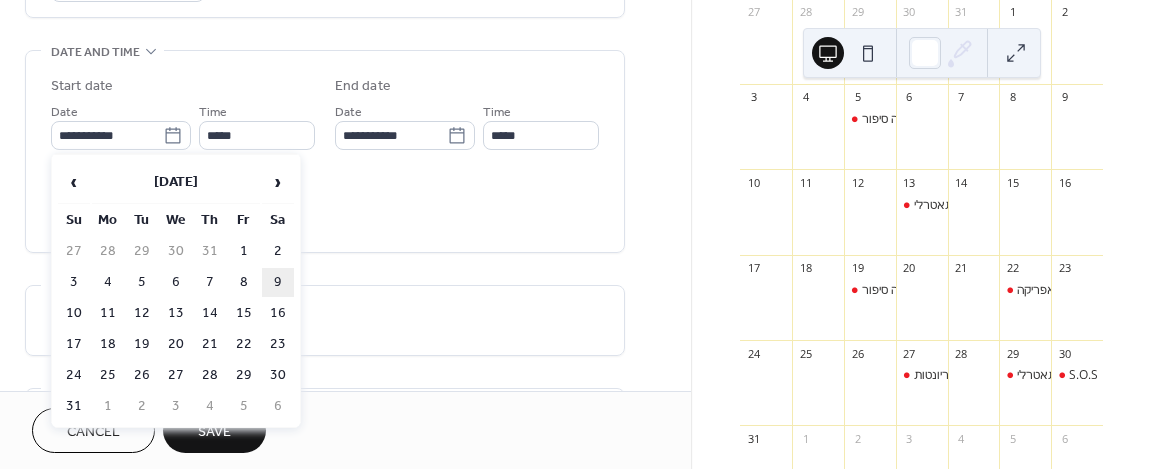 click on "9" at bounding box center [278, 282] 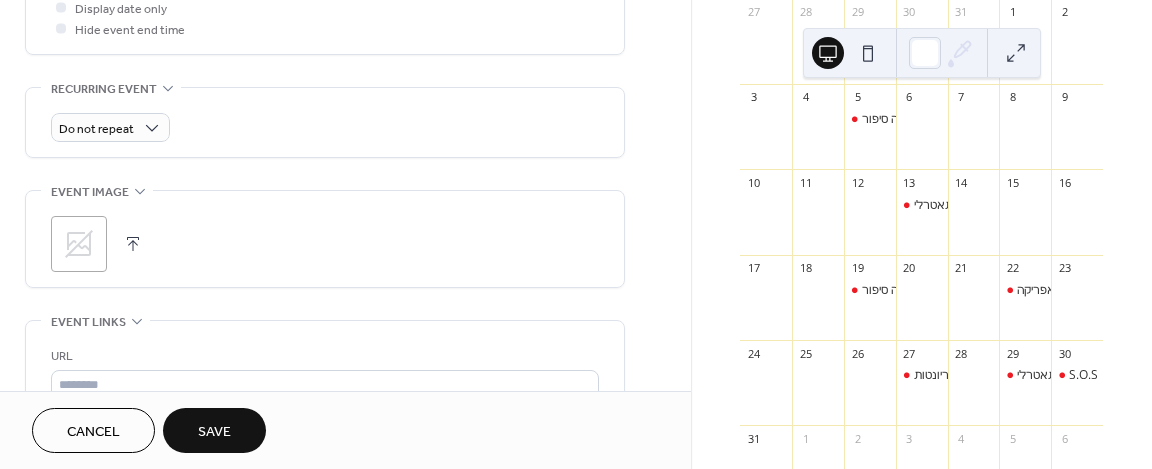 scroll, scrollTop: 800, scrollLeft: 0, axis: vertical 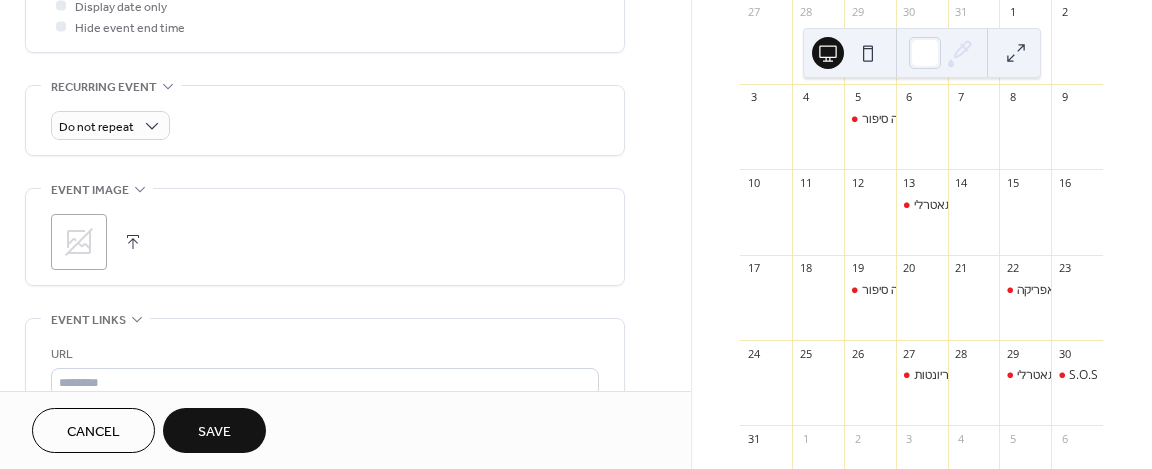 click 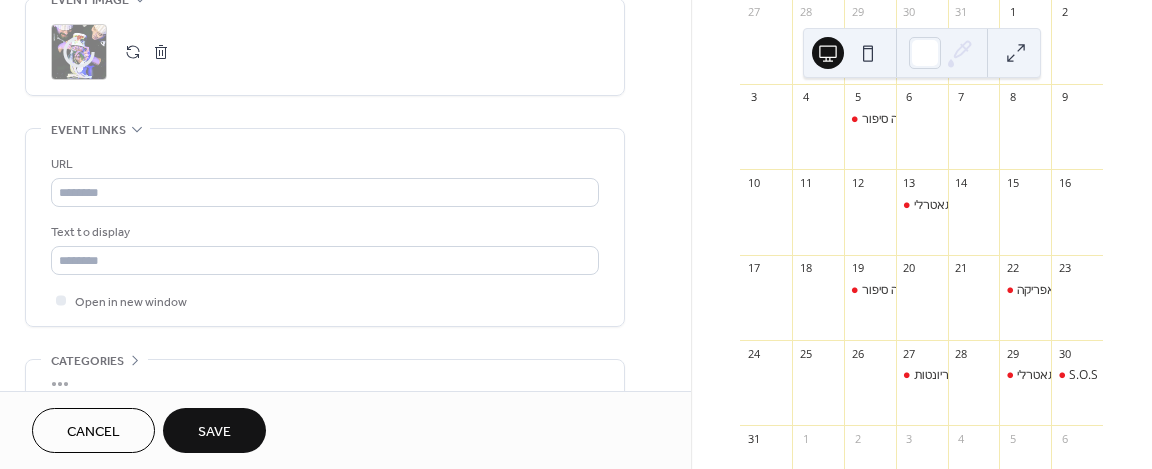 scroll, scrollTop: 1000, scrollLeft: 0, axis: vertical 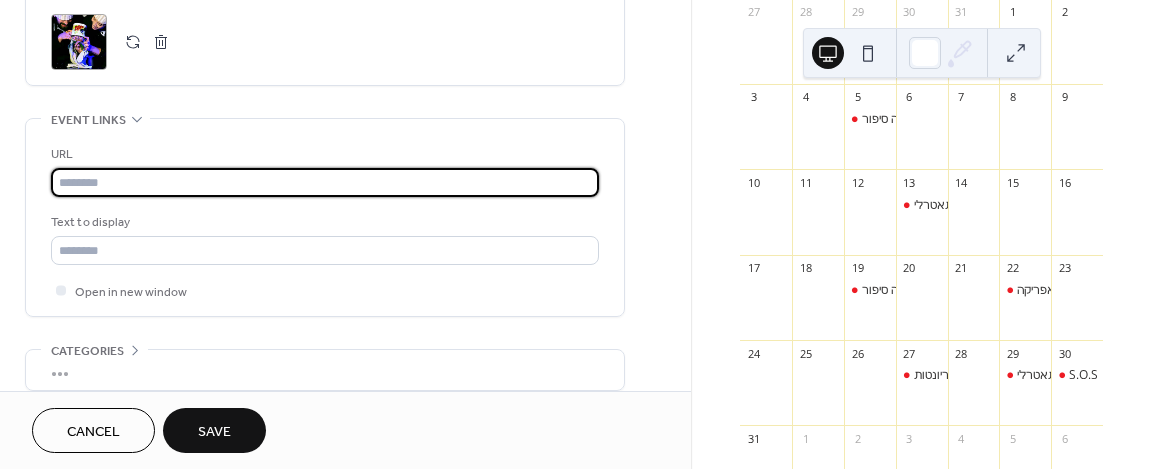 click at bounding box center (325, 182) 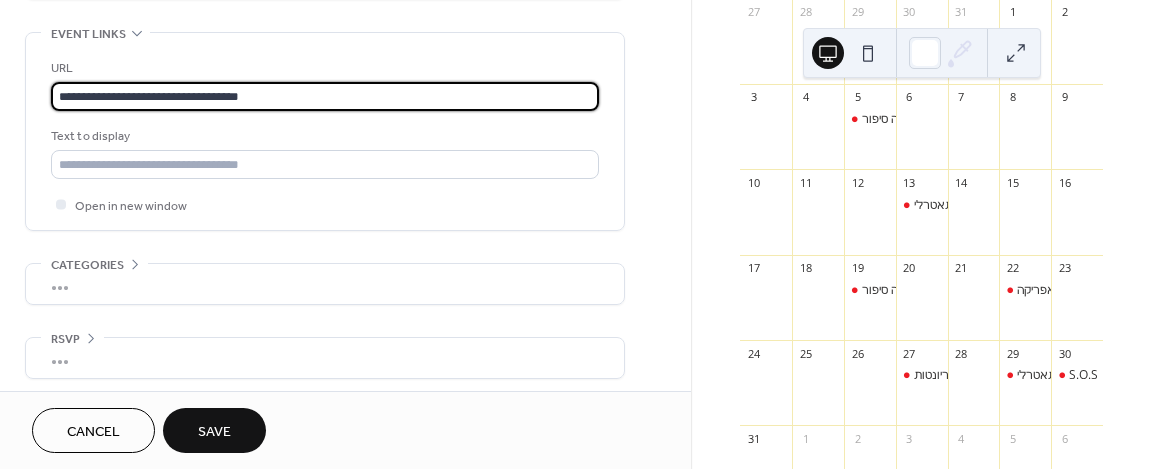 scroll, scrollTop: 1088, scrollLeft: 0, axis: vertical 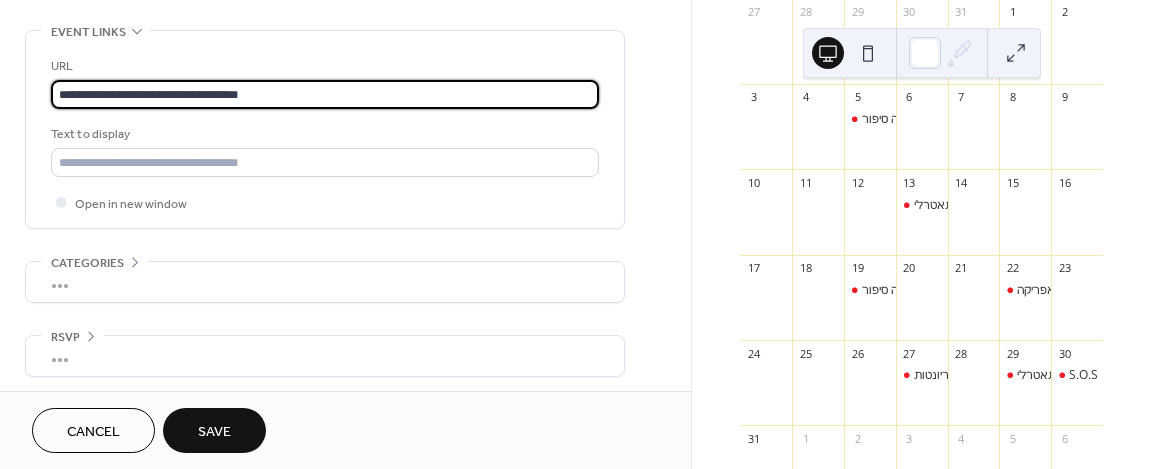 type on "**********" 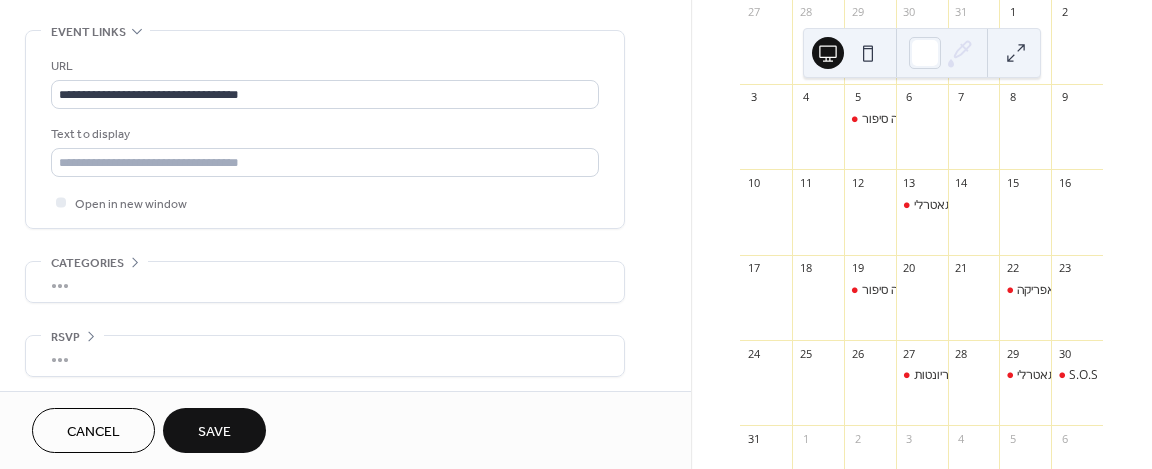 click on "Save" at bounding box center [214, 432] 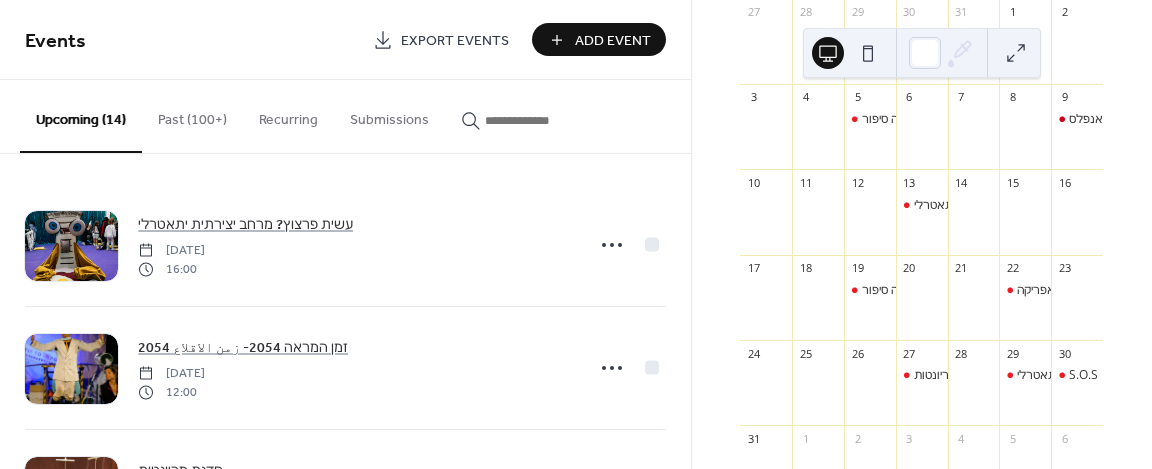 click on "Add Event" at bounding box center (613, 41) 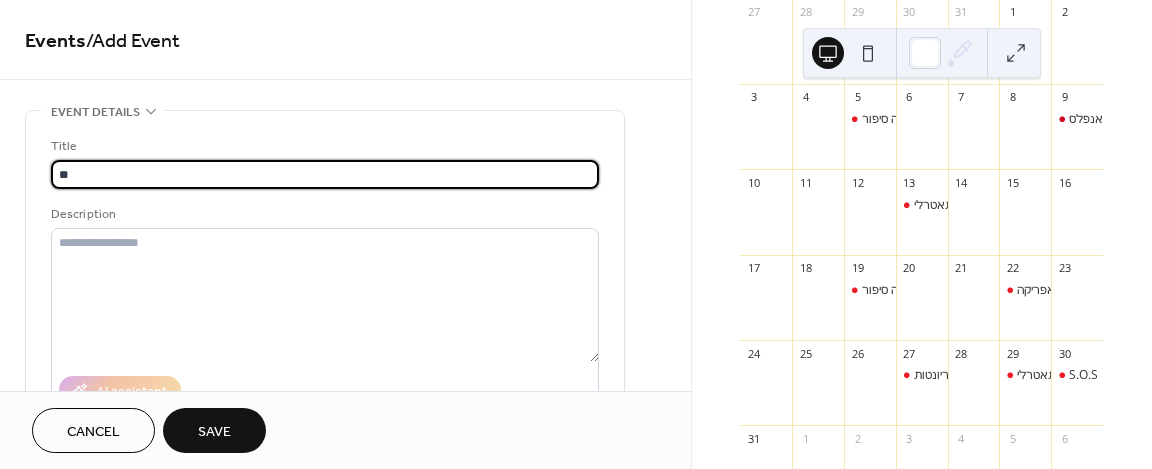 type on "*" 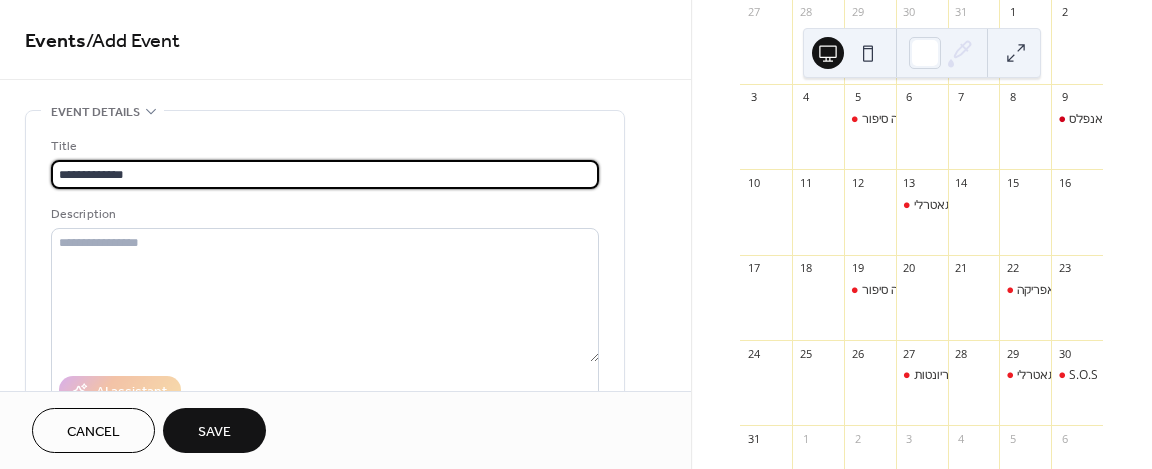 type on "**********" 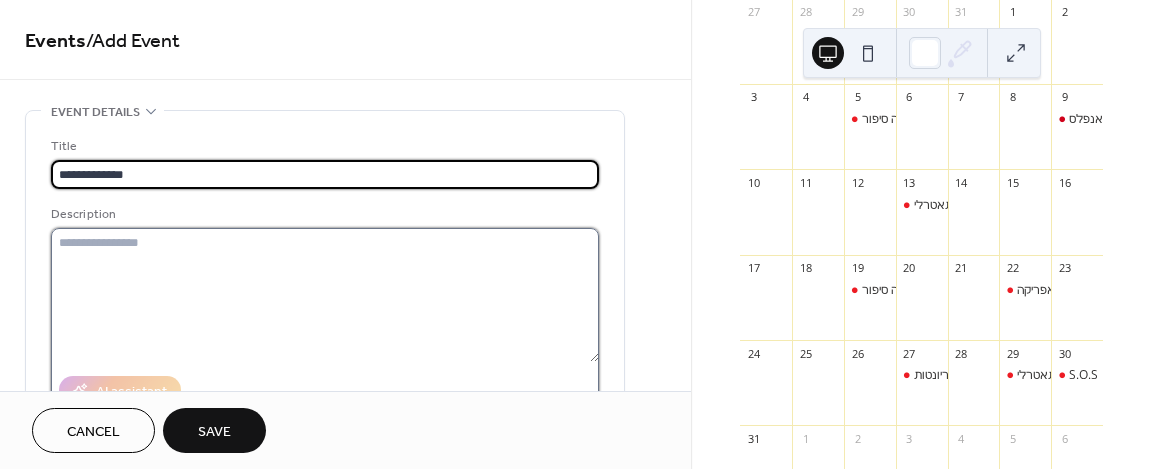 click at bounding box center [325, 295] 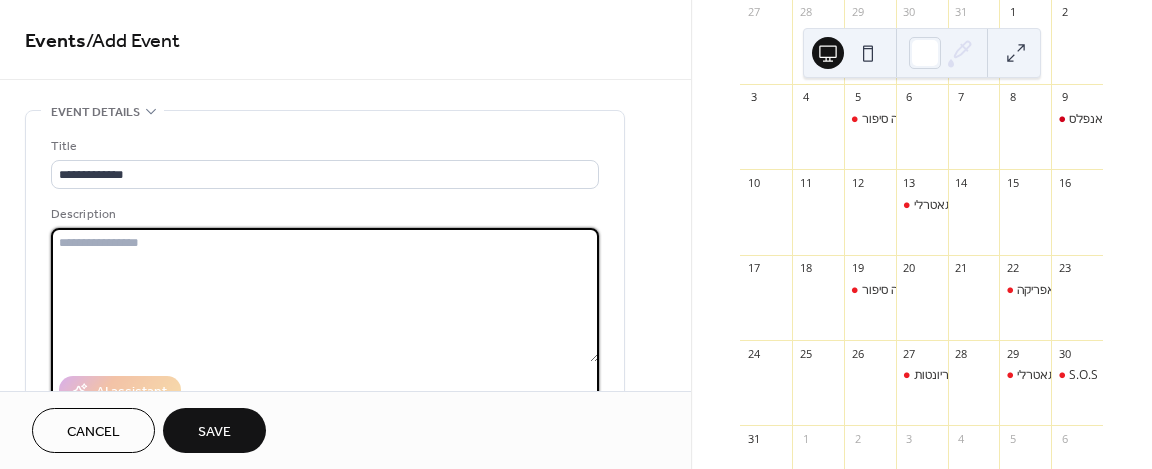 paste on "**********" 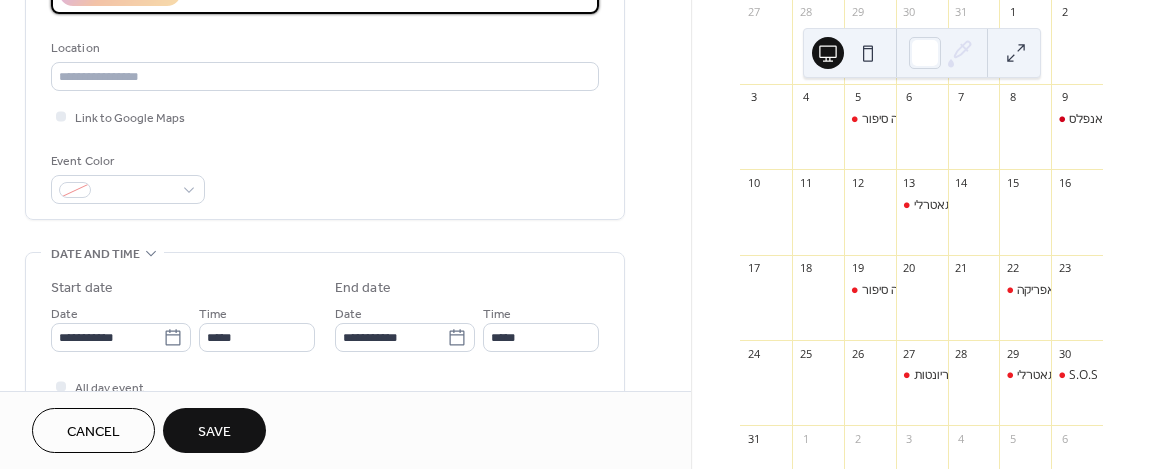 scroll, scrollTop: 400, scrollLeft: 0, axis: vertical 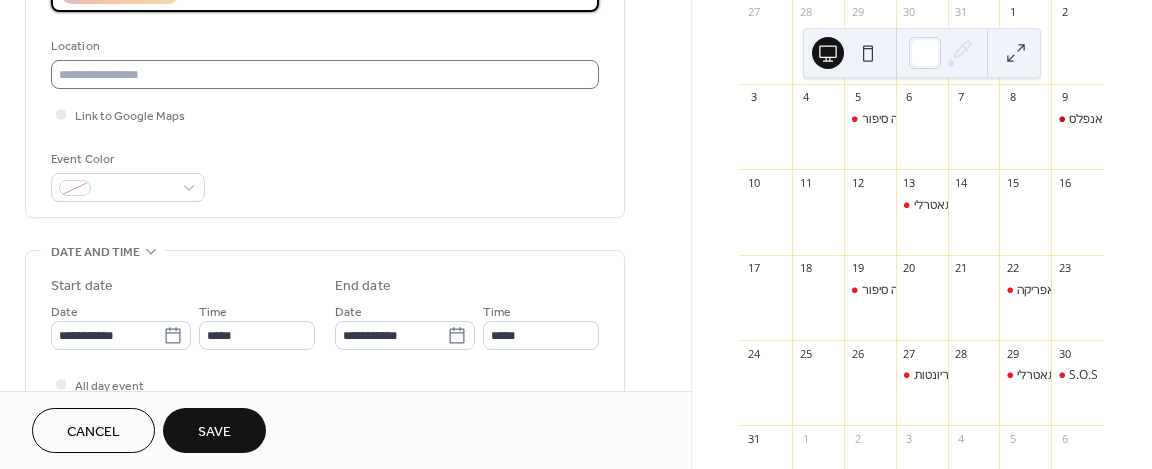 type on "**********" 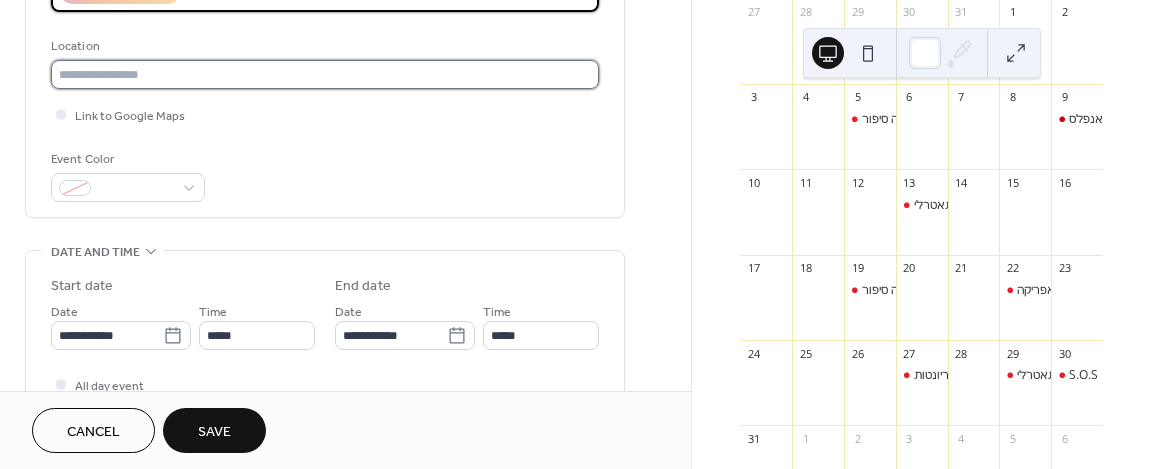 click at bounding box center (325, 74) 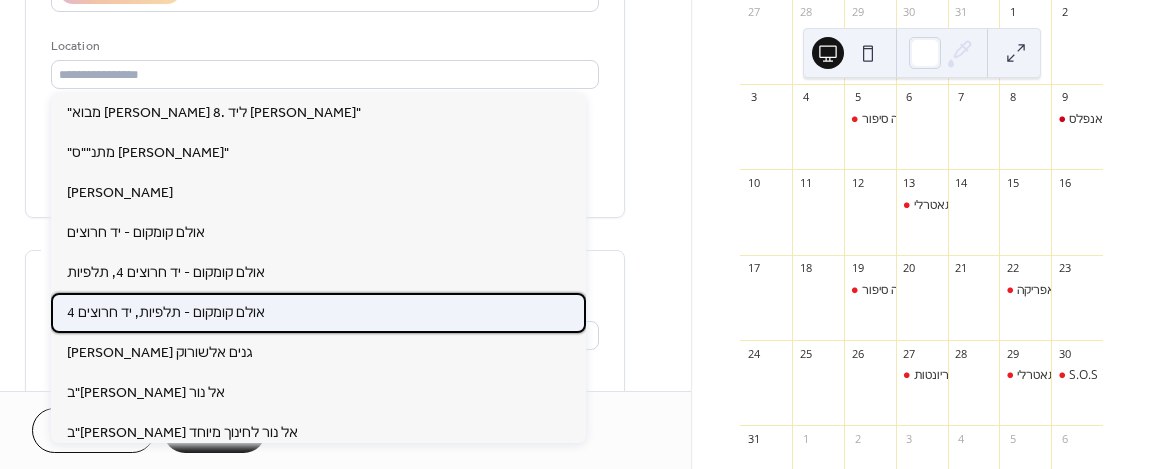 click on "אולם קומקום - תלפיות, יד חרוצים 4" at bounding box center [166, 312] 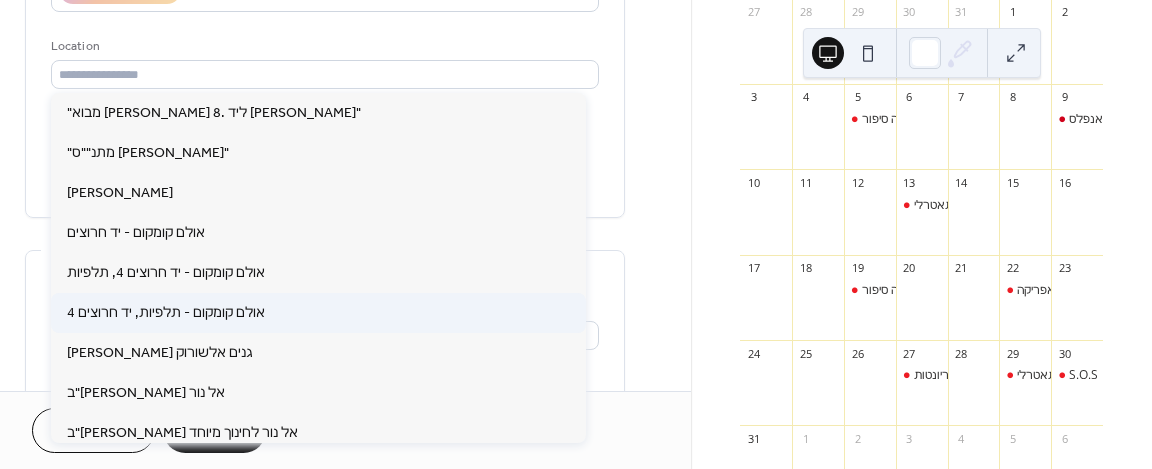 type on "**********" 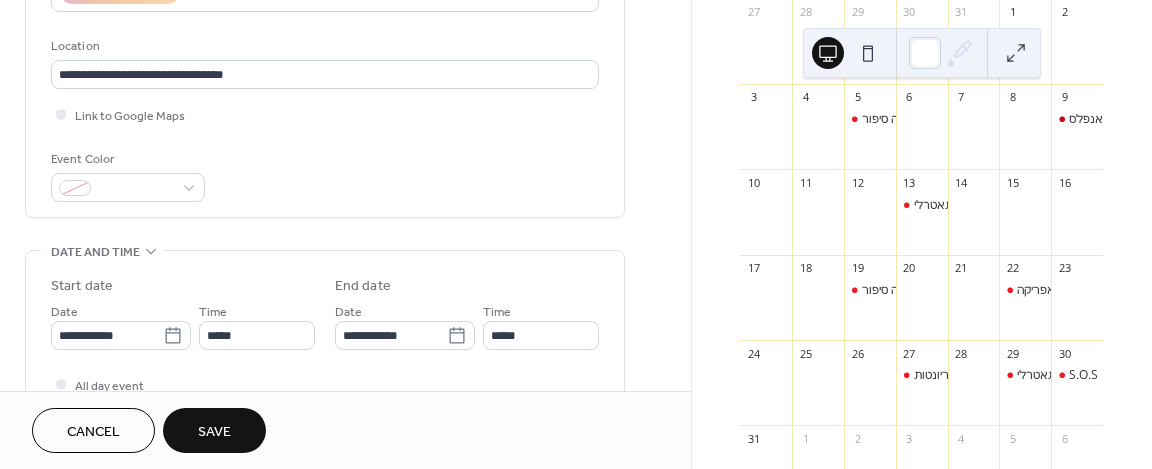scroll, scrollTop: 500, scrollLeft: 0, axis: vertical 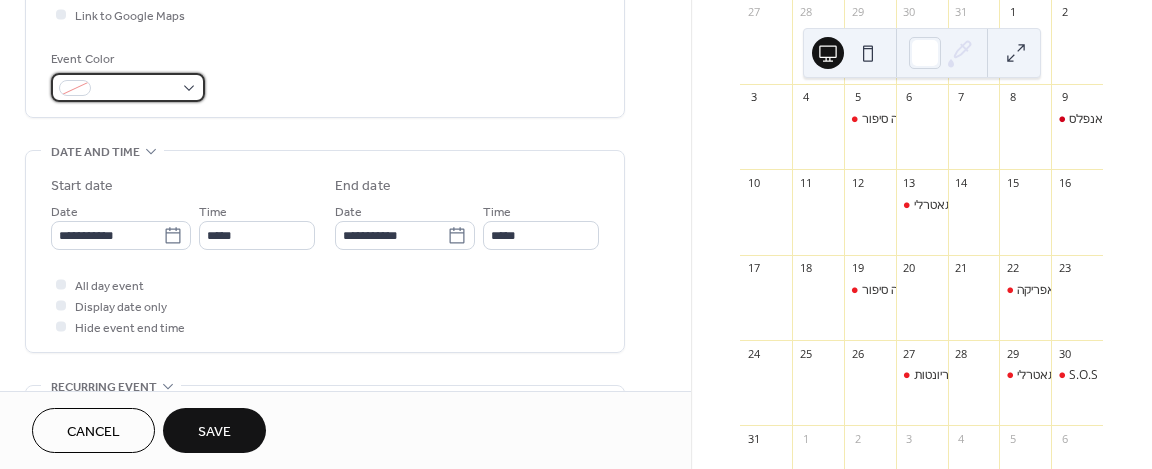click at bounding box center [136, 89] 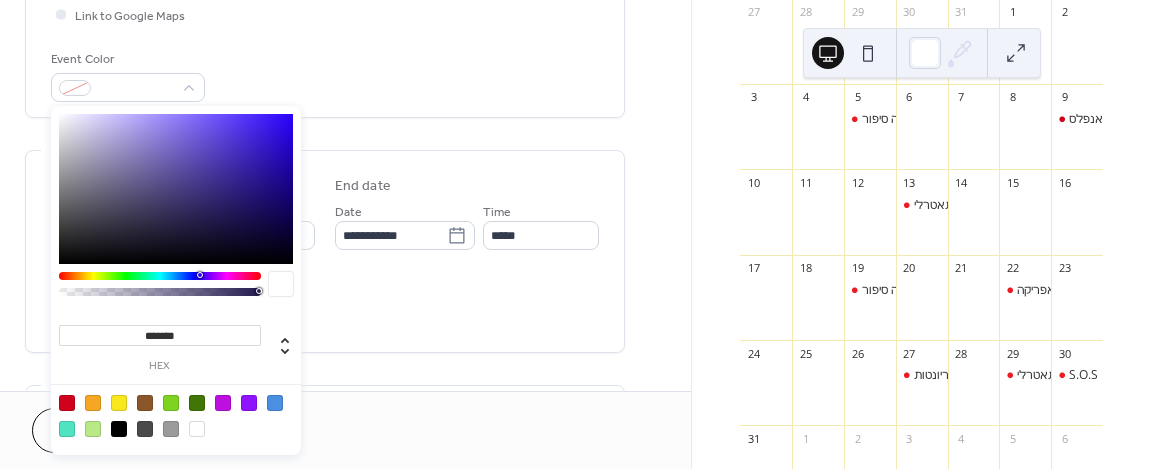 click at bounding box center [67, 403] 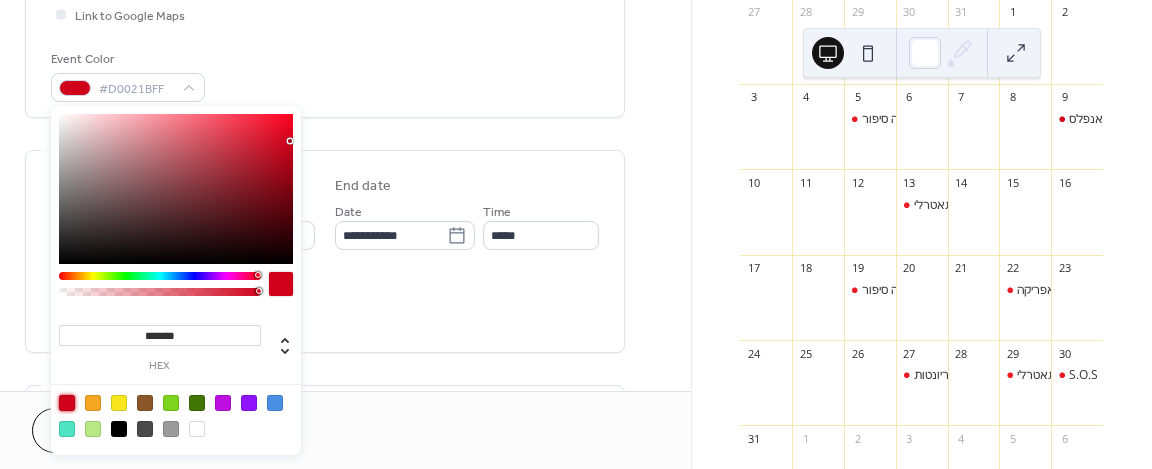 click on "Event Color #D0021BFF" at bounding box center [325, 75] 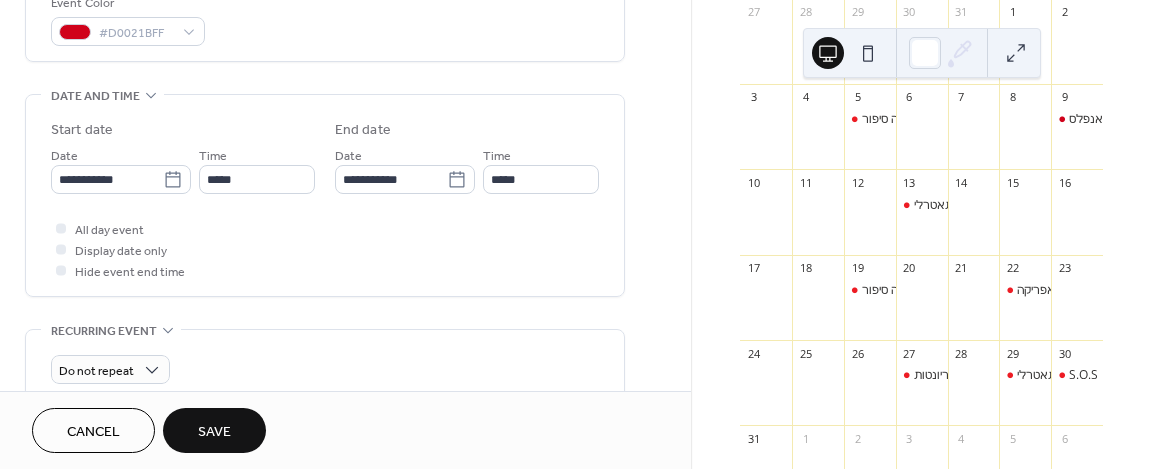 scroll, scrollTop: 600, scrollLeft: 0, axis: vertical 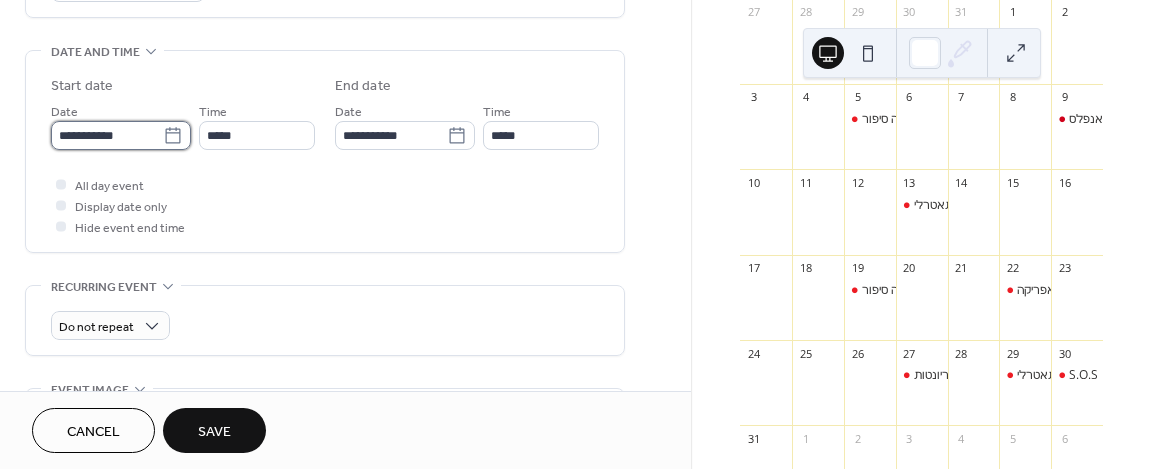 click on "**********" at bounding box center [107, 135] 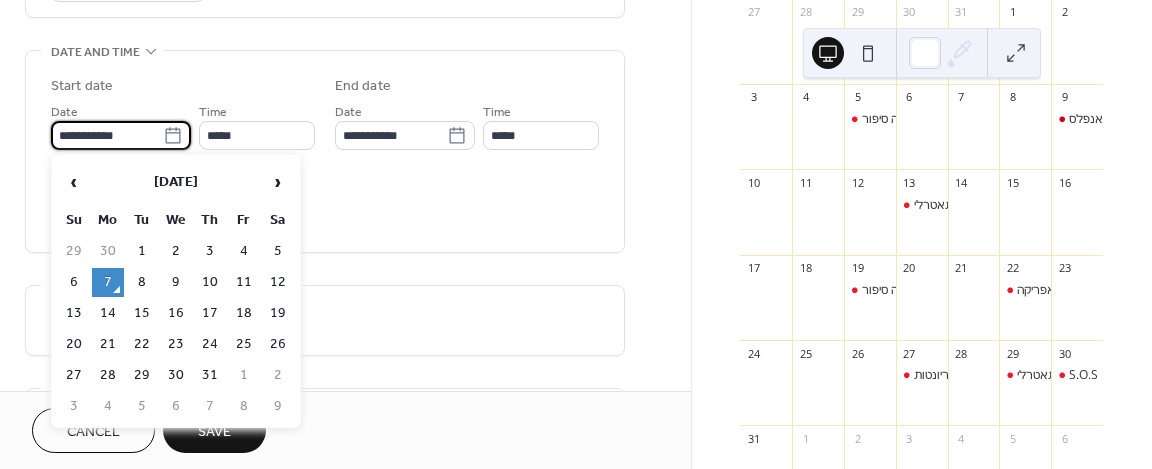 click on "›" at bounding box center (278, 182) 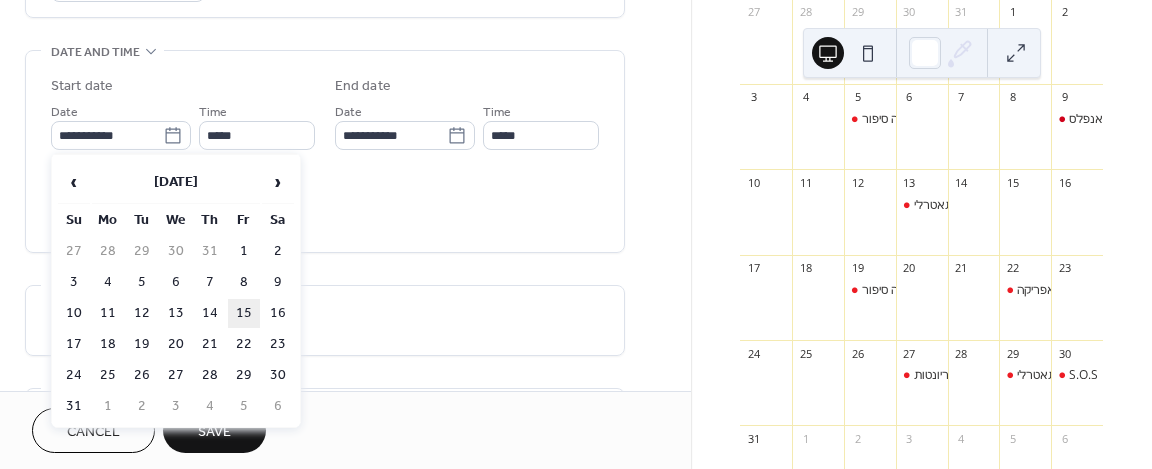 click on "15" at bounding box center [244, 313] 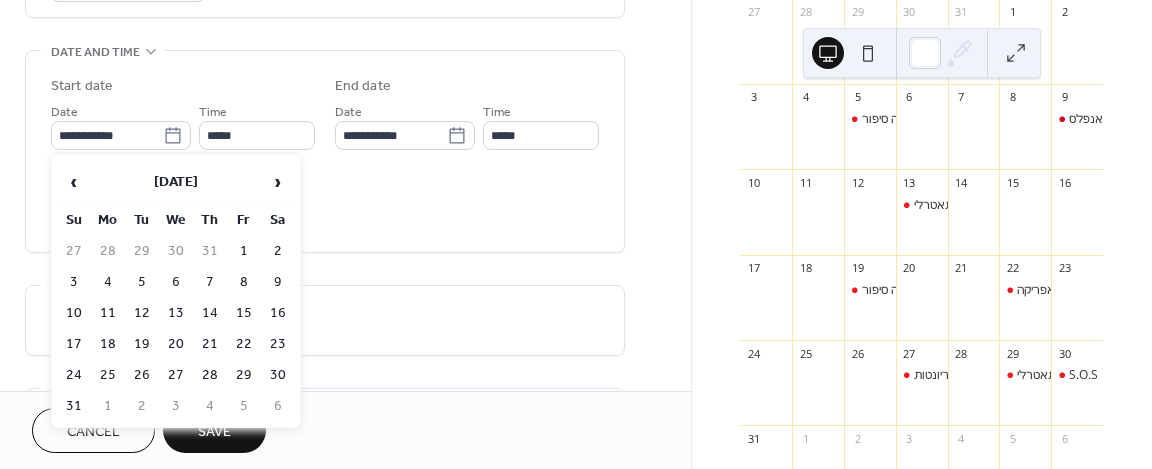 type on "**********" 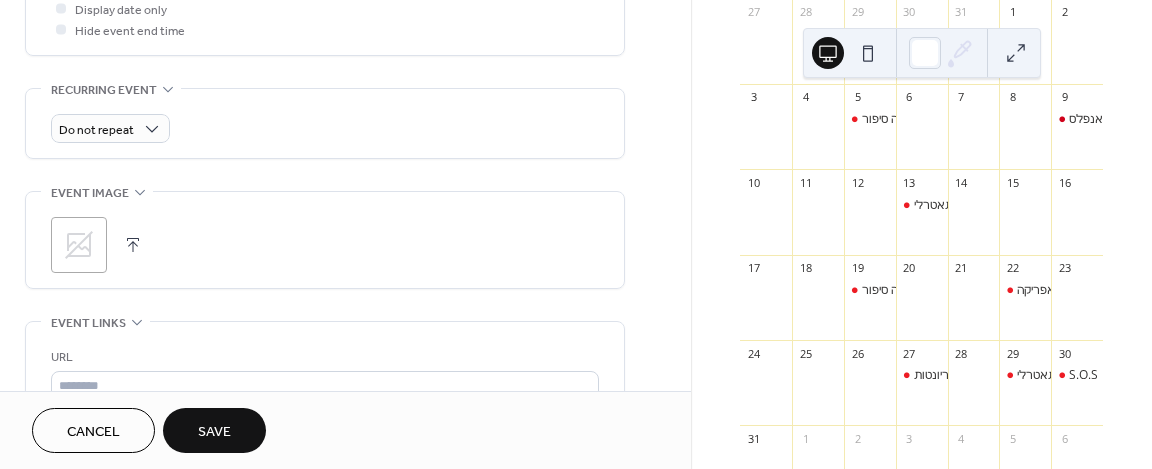 scroll, scrollTop: 800, scrollLeft: 0, axis: vertical 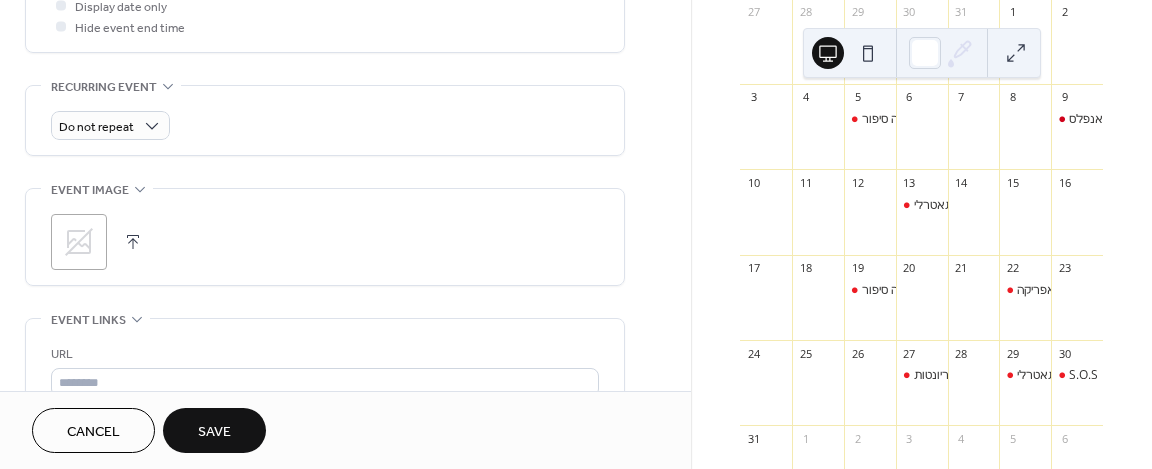 click at bounding box center [133, 242] 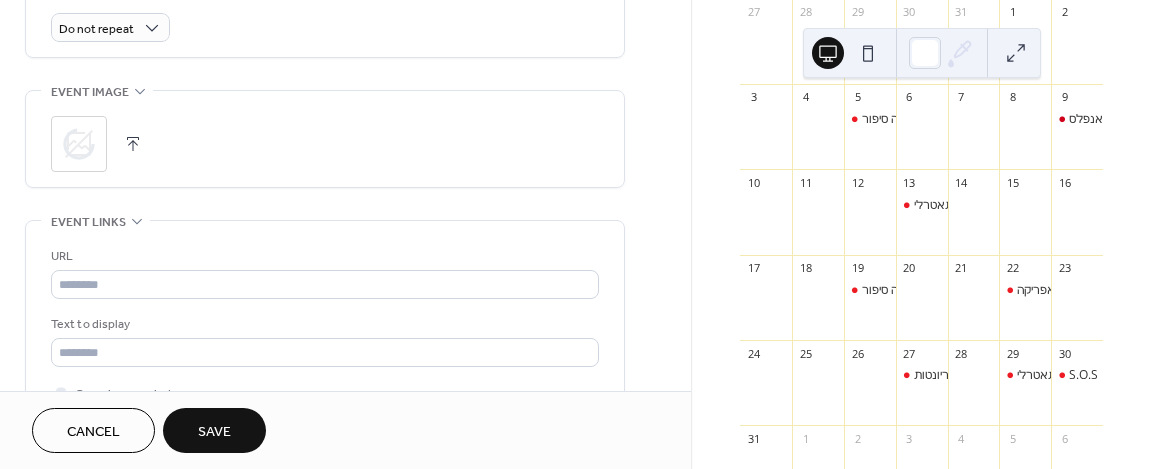 scroll, scrollTop: 900, scrollLeft: 0, axis: vertical 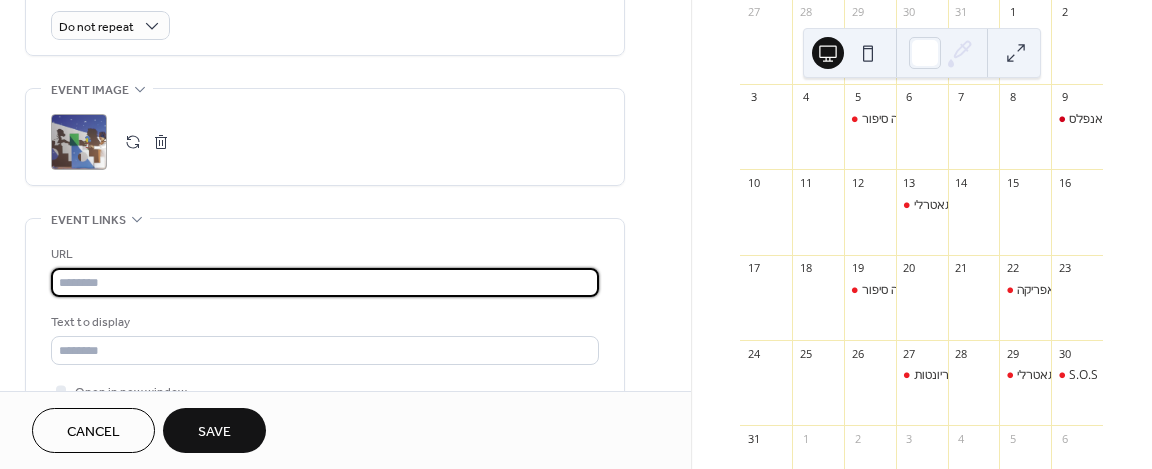 click at bounding box center (325, 282) 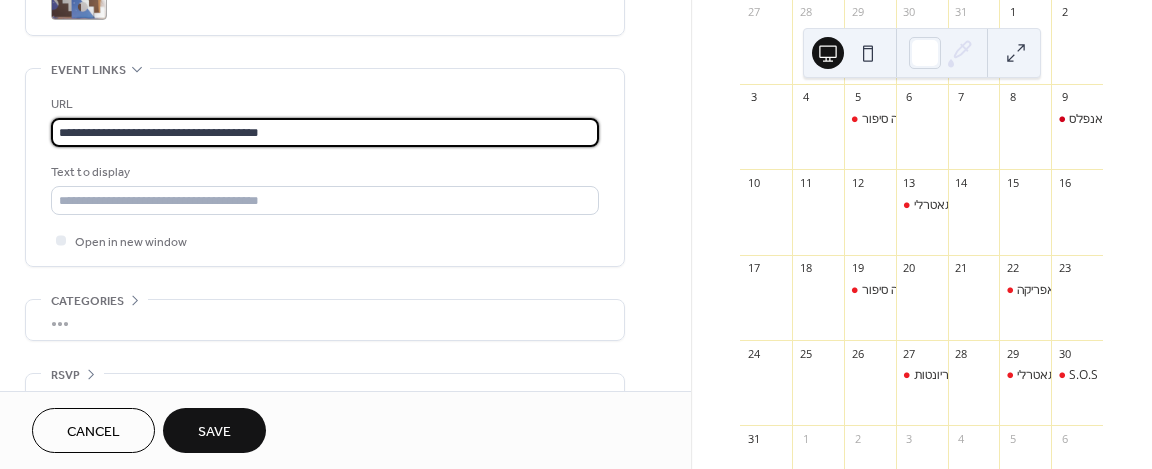 scroll, scrollTop: 1088, scrollLeft: 0, axis: vertical 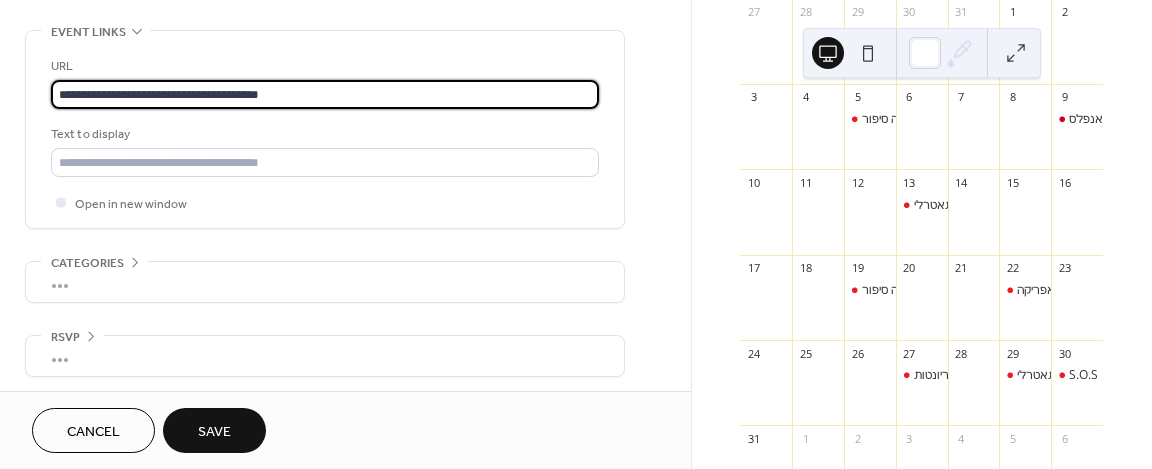 type on "**********" 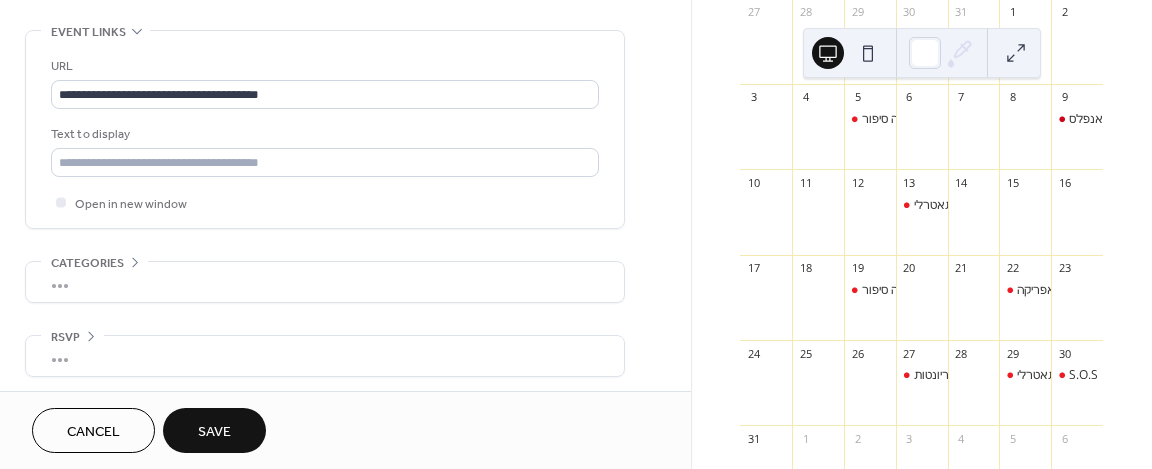 click on "Save" at bounding box center (214, 432) 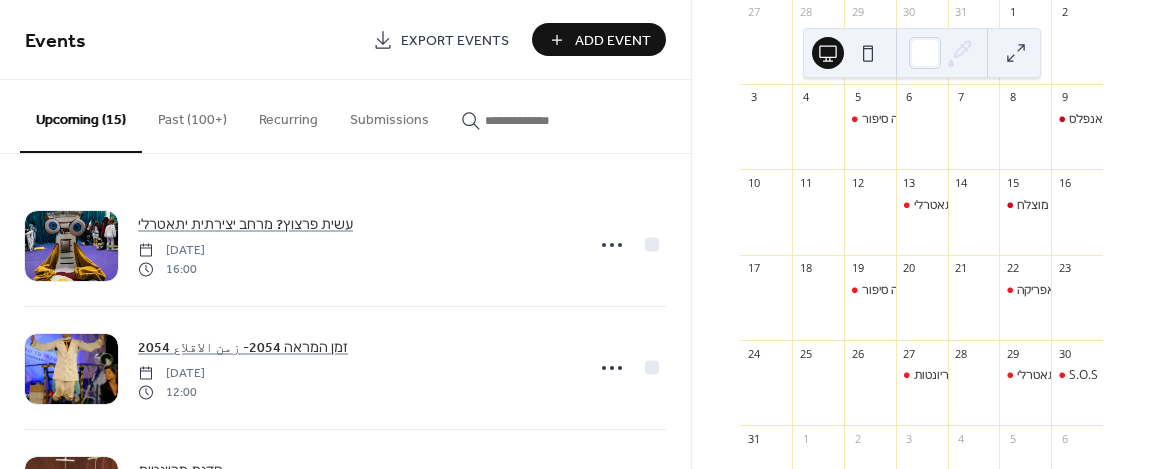 click on "Export Events" at bounding box center (441, 39) 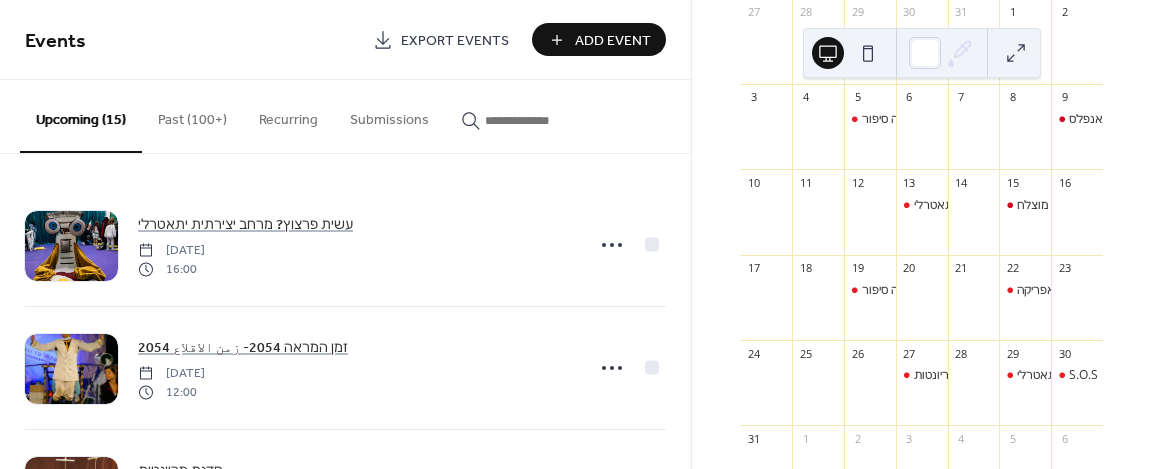 click at bounding box center (535, 120) 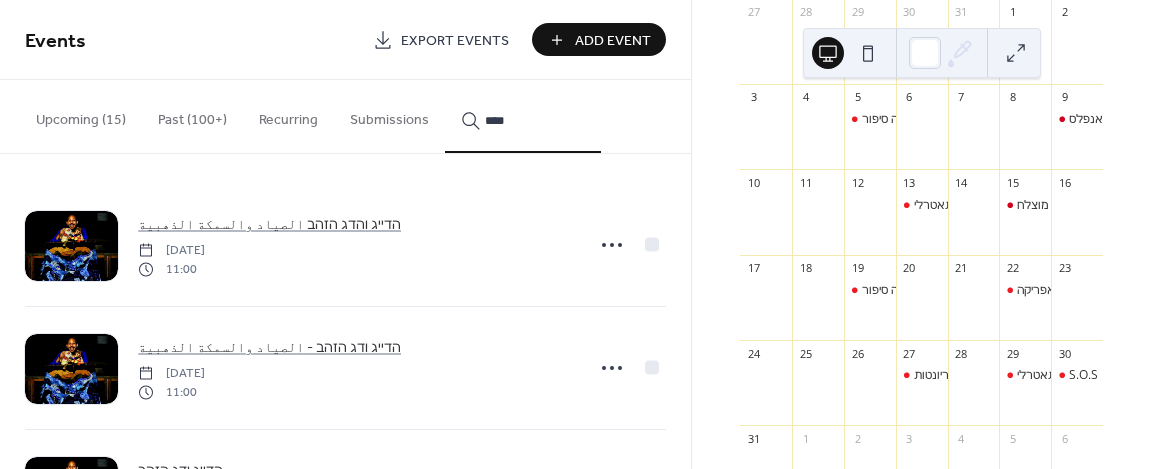 type on "****" 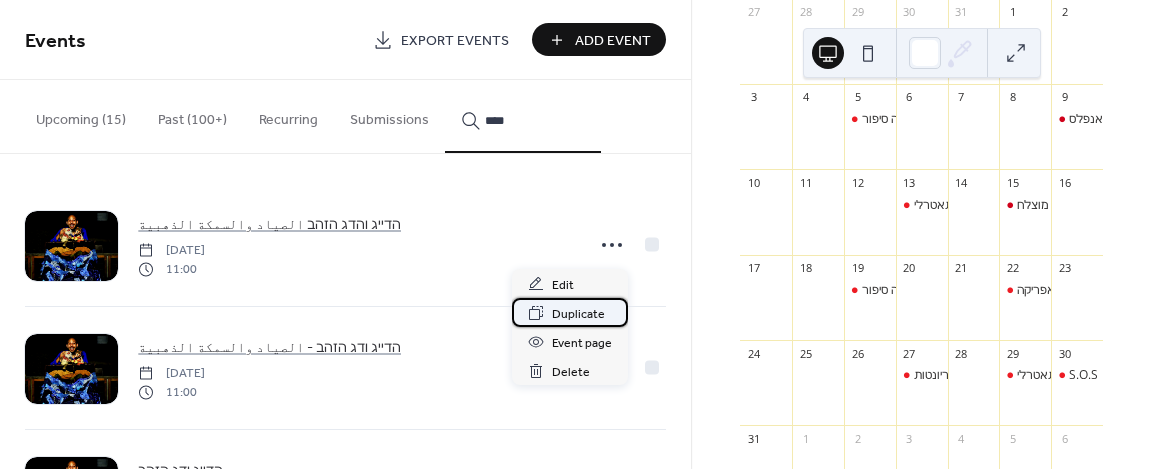 click on "Duplicate" at bounding box center [578, 314] 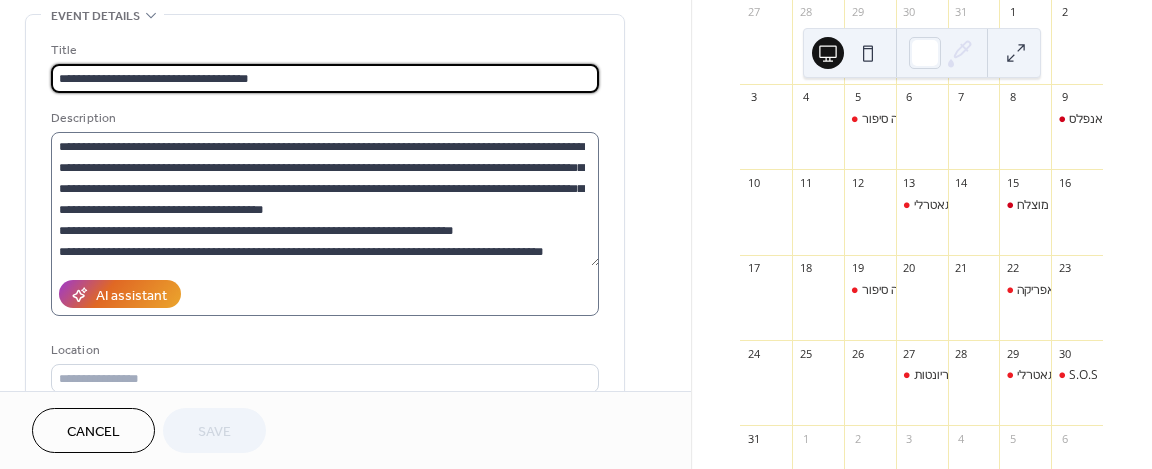 scroll, scrollTop: 100, scrollLeft: 0, axis: vertical 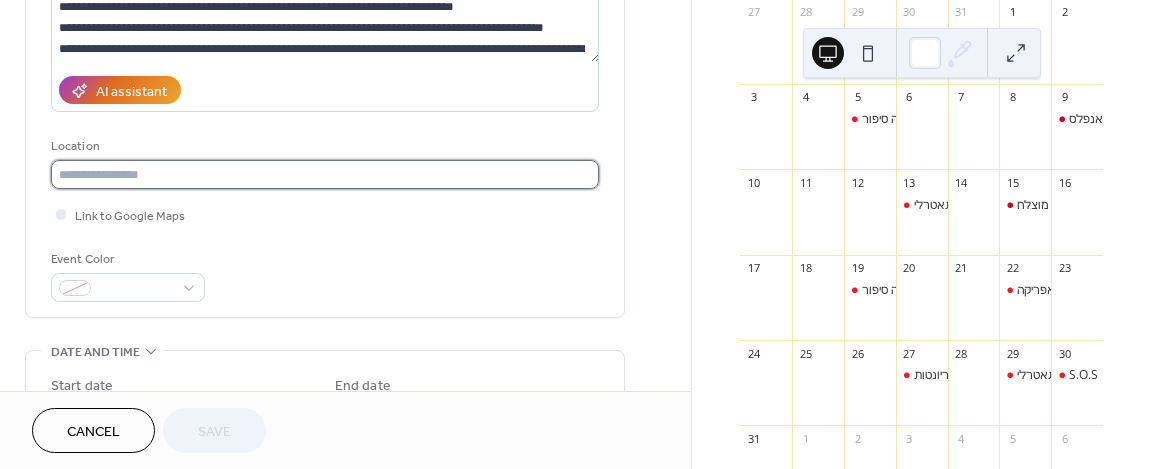 click at bounding box center (325, 174) 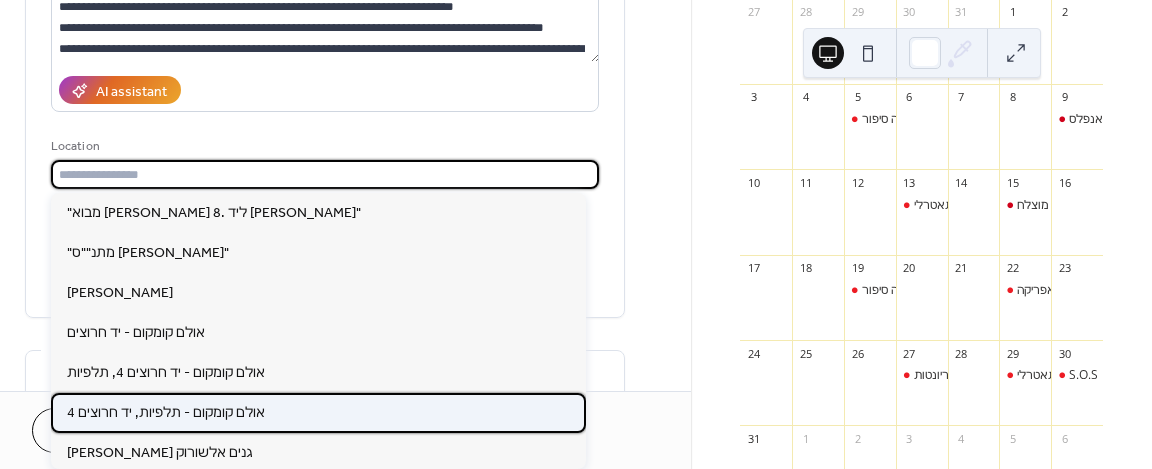 click on "אולם קומקום - תלפיות, יד חרוצים 4" at bounding box center (318, 413) 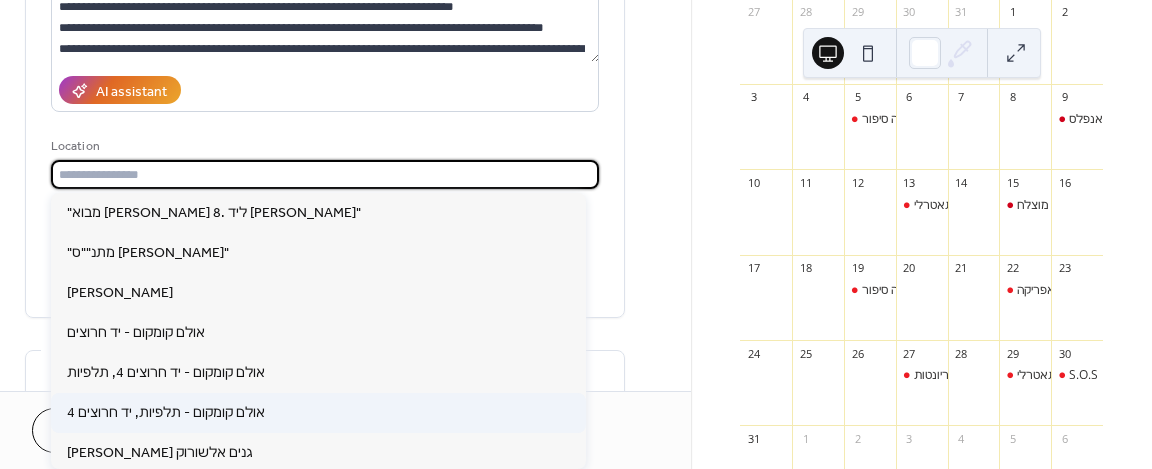 type on "**********" 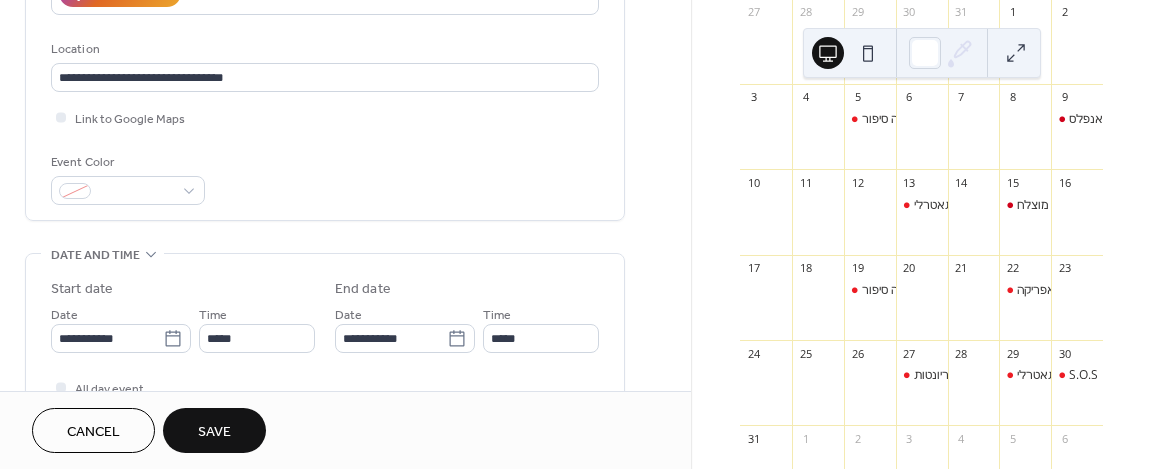 scroll, scrollTop: 400, scrollLeft: 0, axis: vertical 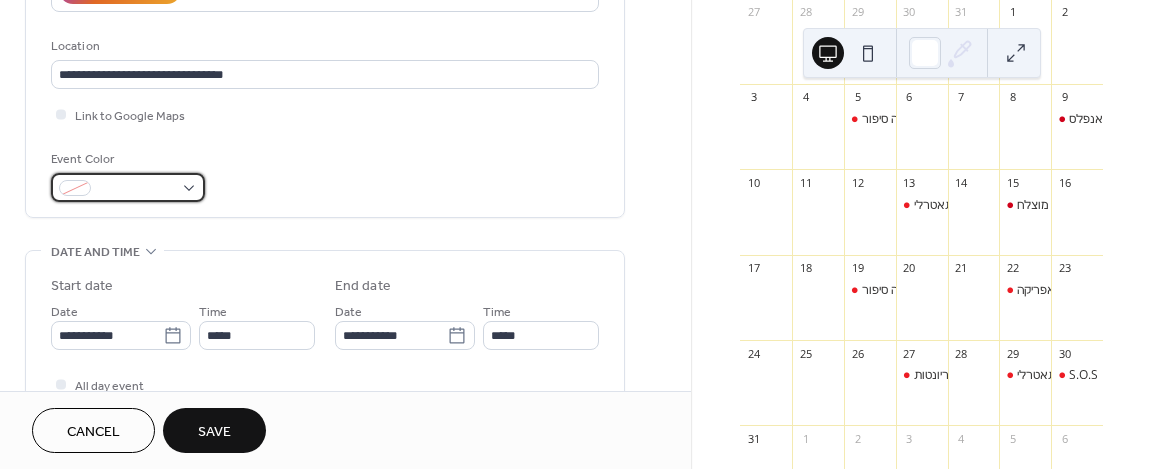 click at bounding box center (136, 189) 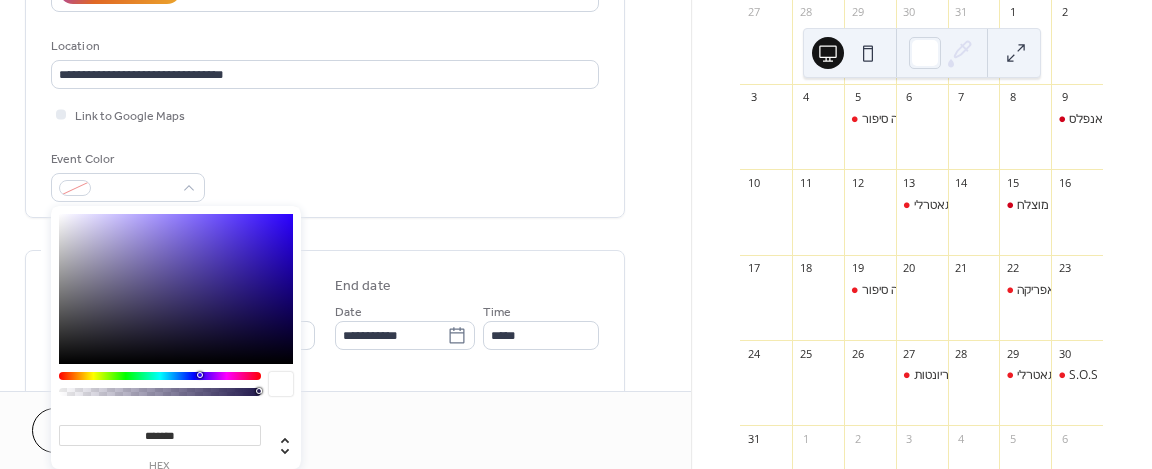 type on "*******" 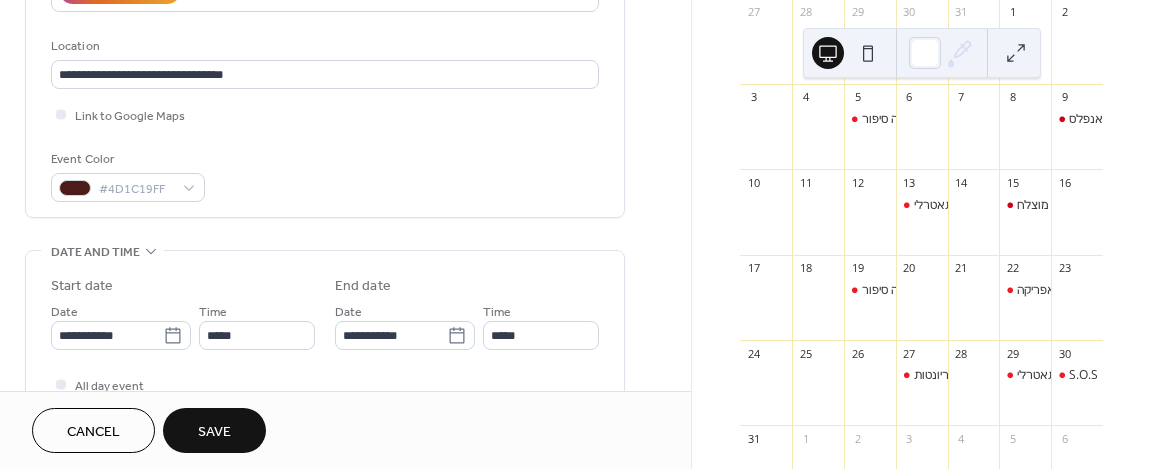 click on "Event Color #4D1C19FF" at bounding box center (325, 175) 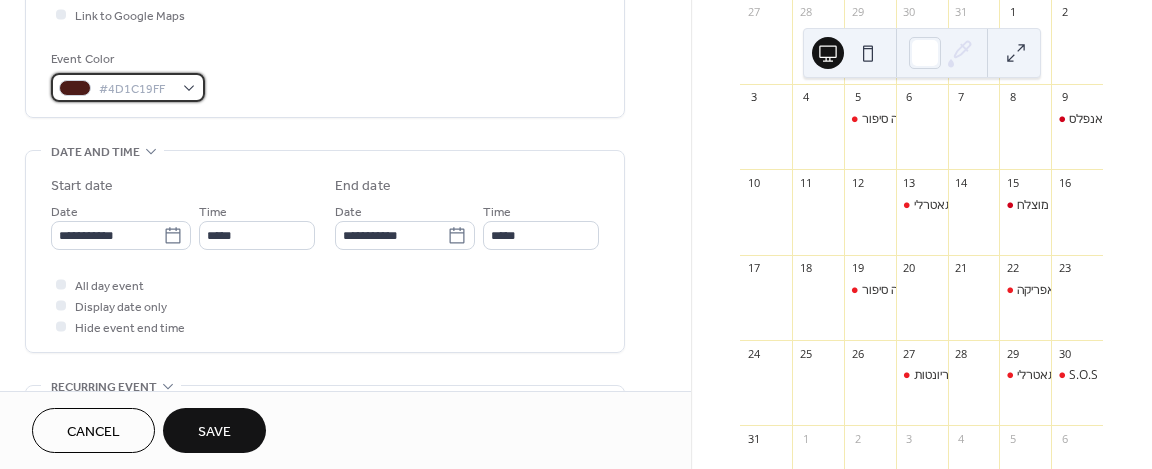 click on "#4D1C19FF" at bounding box center [136, 89] 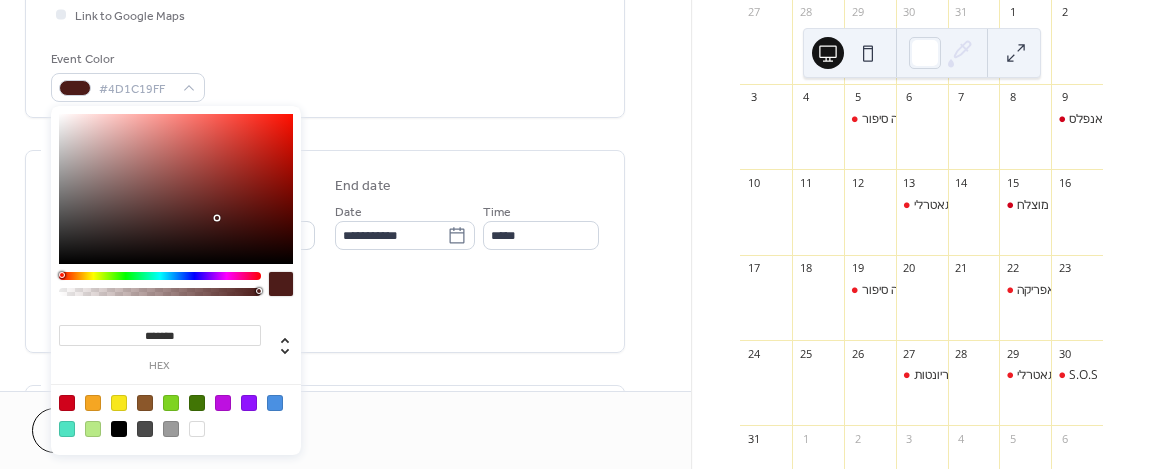 type on "*******" 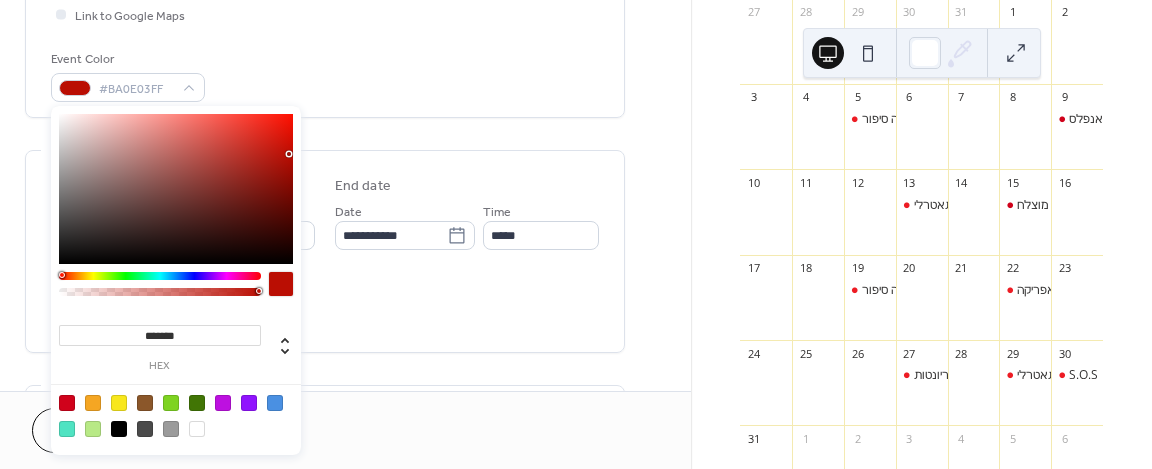 click at bounding box center [176, 189] 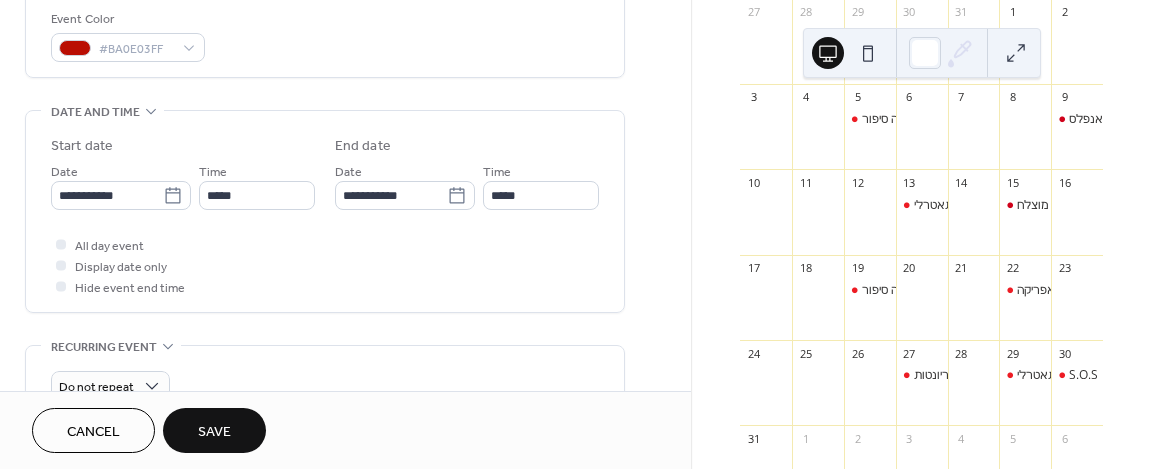 scroll, scrollTop: 600, scrollLeft: 0, axis: vertical 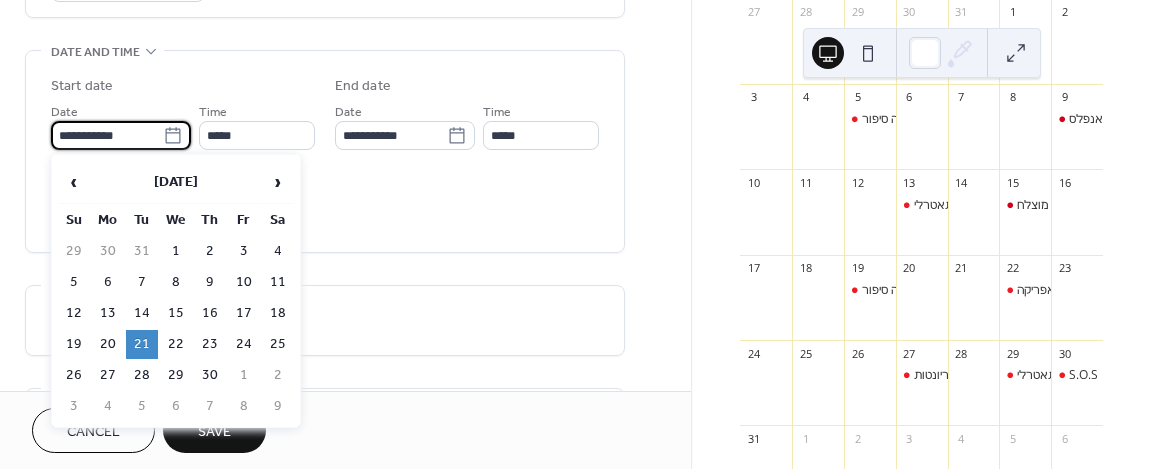 click on "**********" at bounding box center [107, 135] 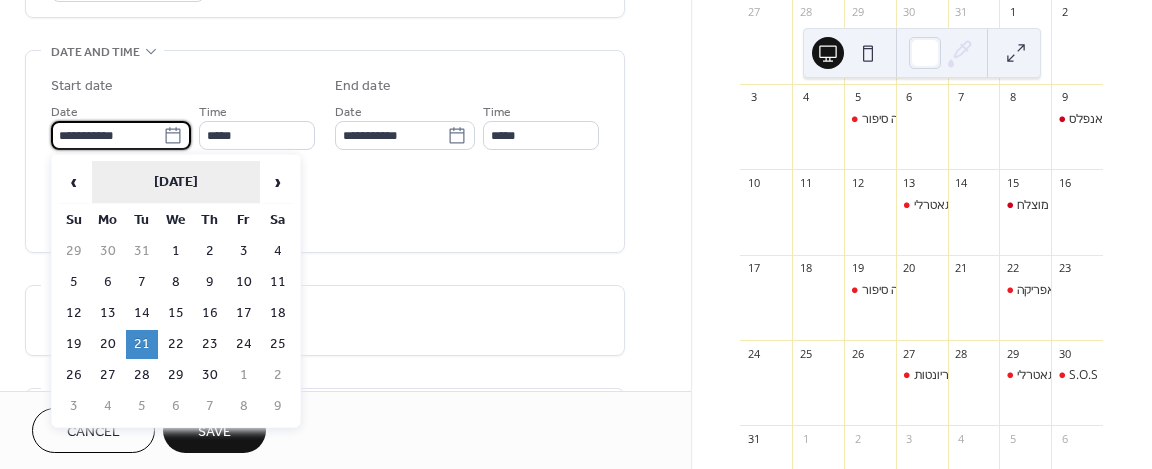 click on "September 2021" at bounding box center [176, 182] 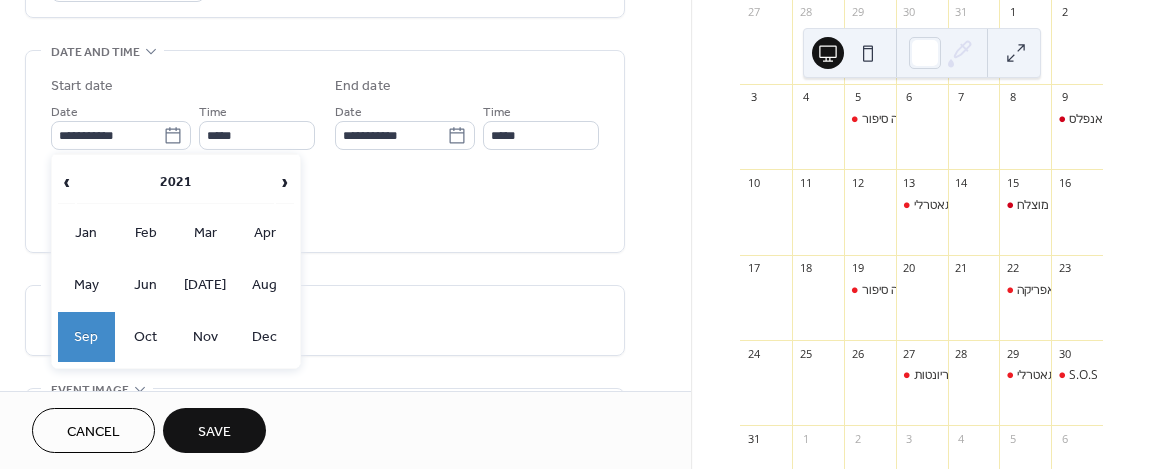click on "2021" at bounding box center (175, 182) 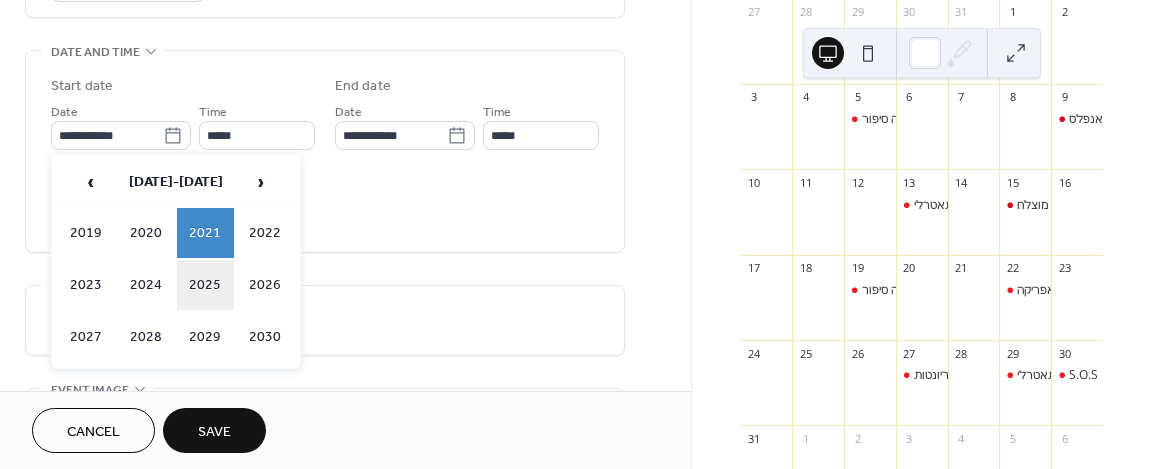 click on "2025" at bounding box center (206, 285) 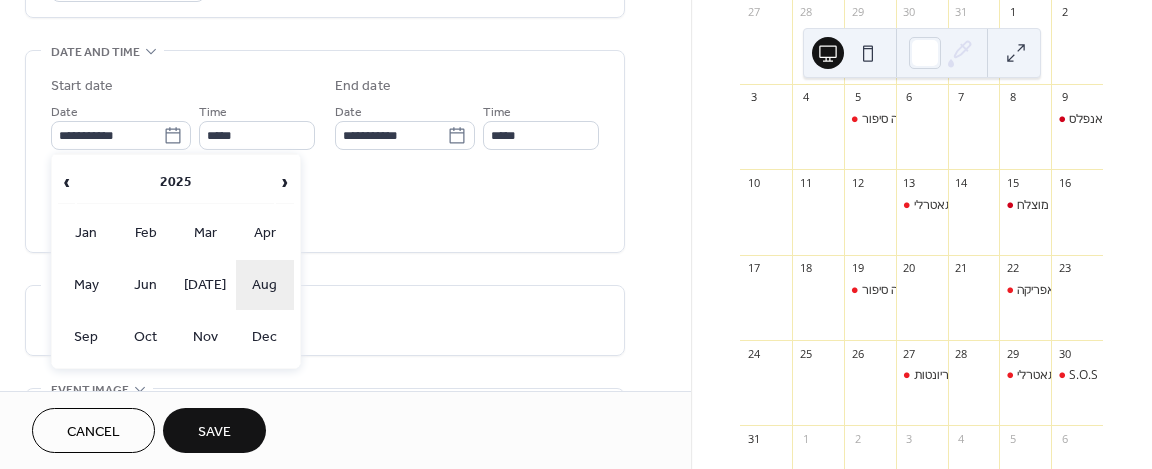 click on "Aug" at bounding box center (265, 285) 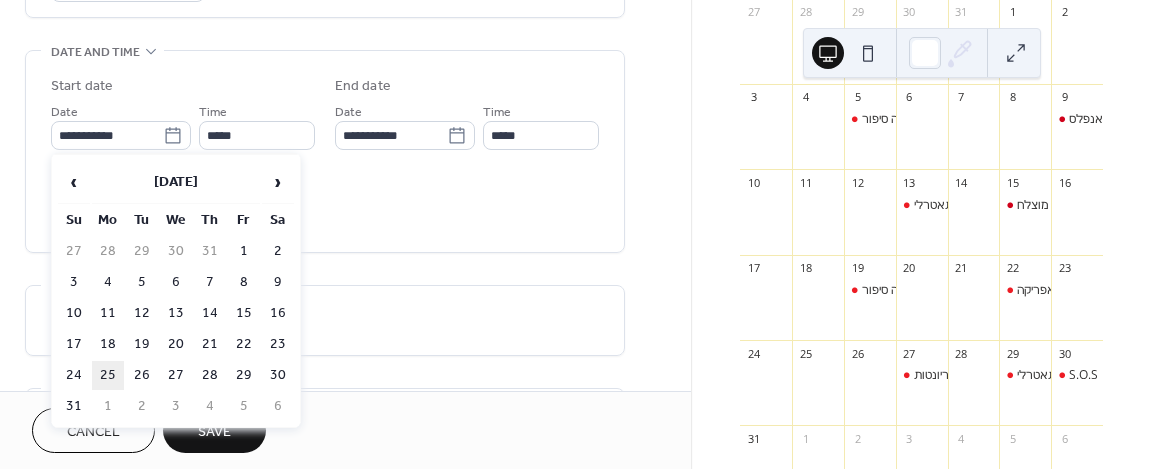 click on "25" at bounding box center [108, 375] 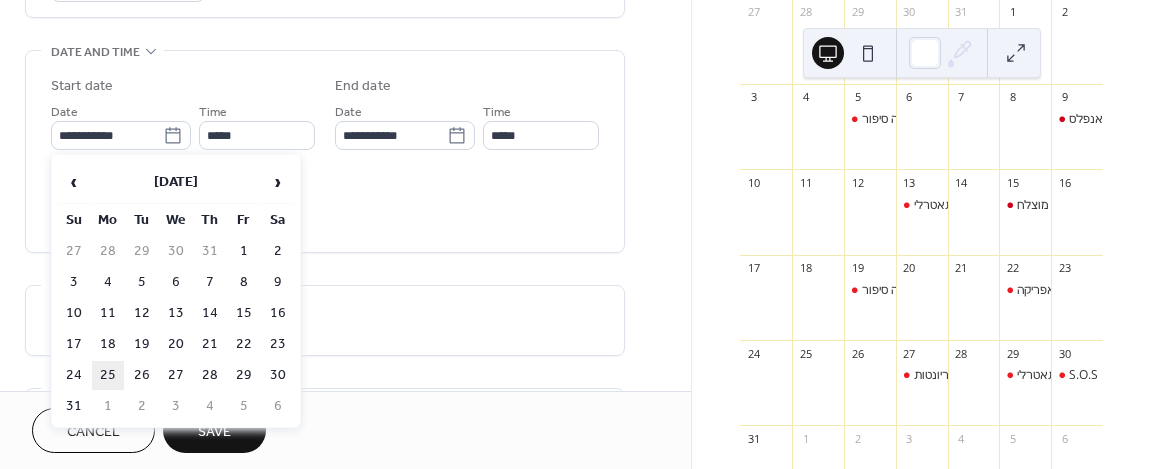 type on "**********" 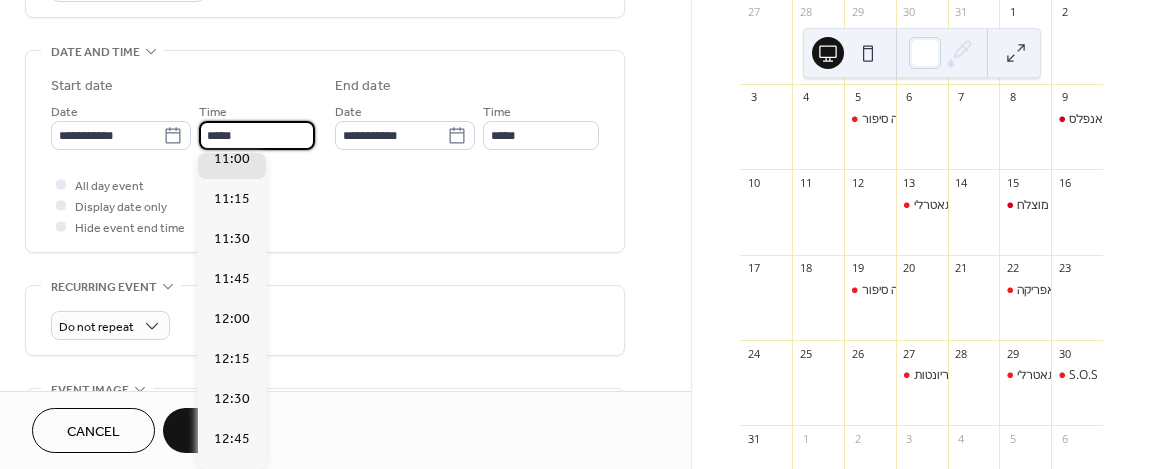 click on "*****" at bounding box center [257, 135] 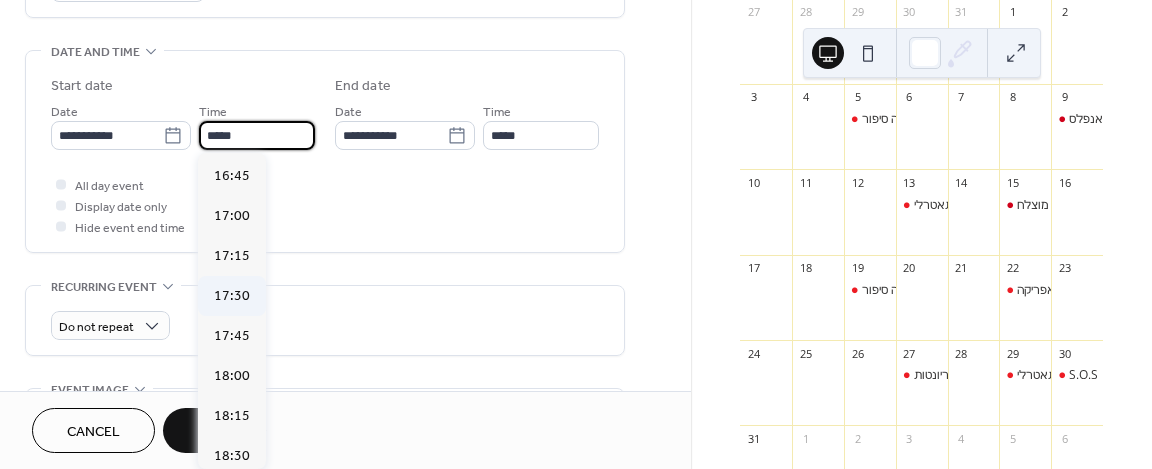 scroll, scrollTop: 2674, scrollLeft: 0, axis: vertical 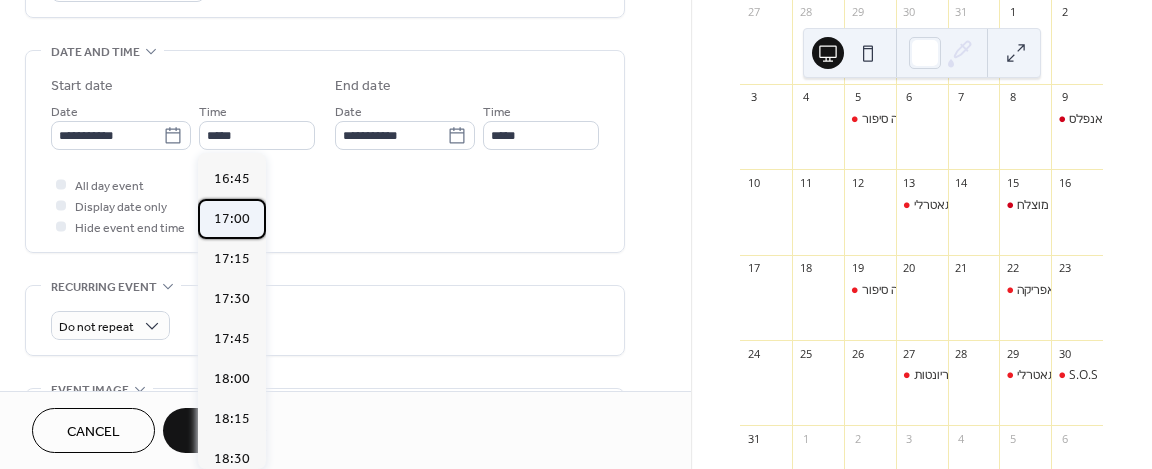click on "17:00" at bounding box center [232, 219] 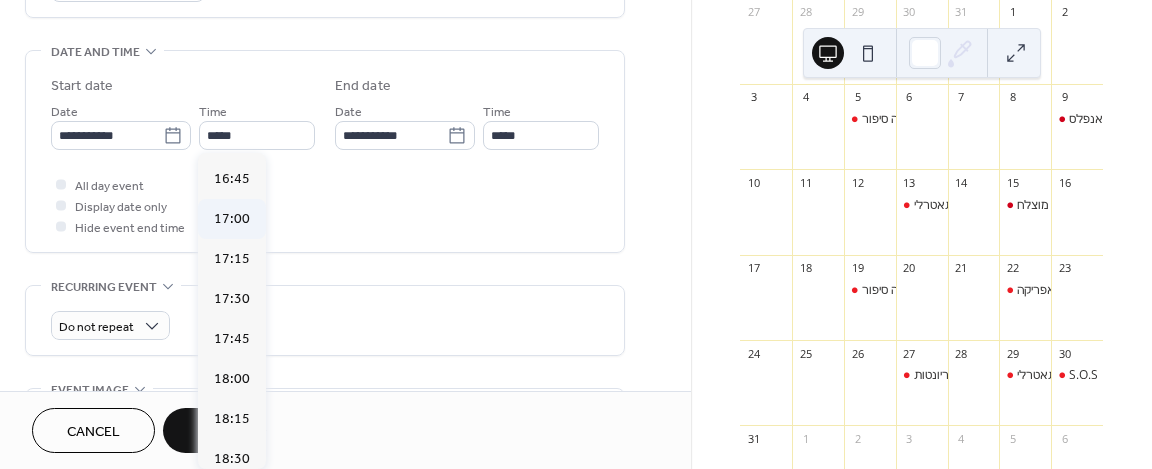 type on "*****" 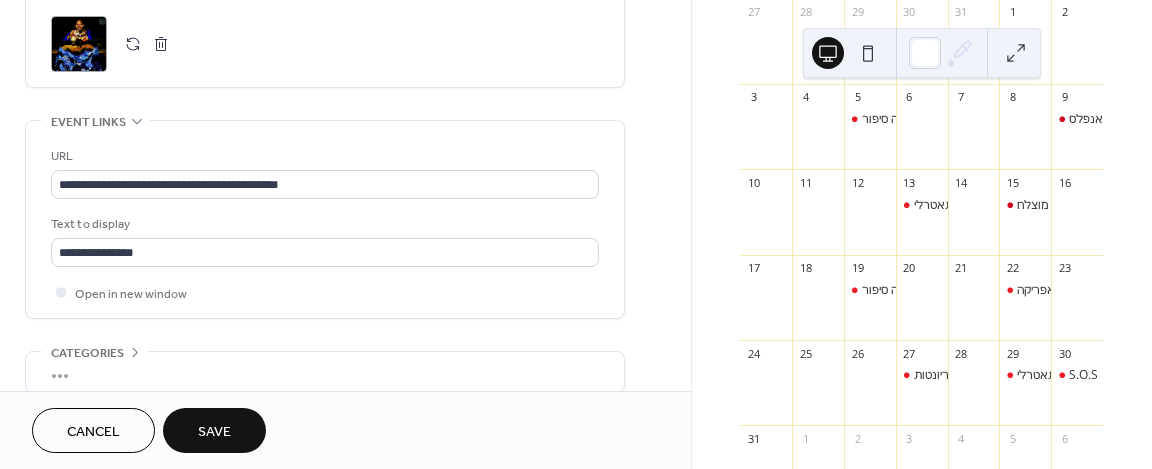 scroll, scrollTop: 1000, scrollLeft: 0, axis: vertical 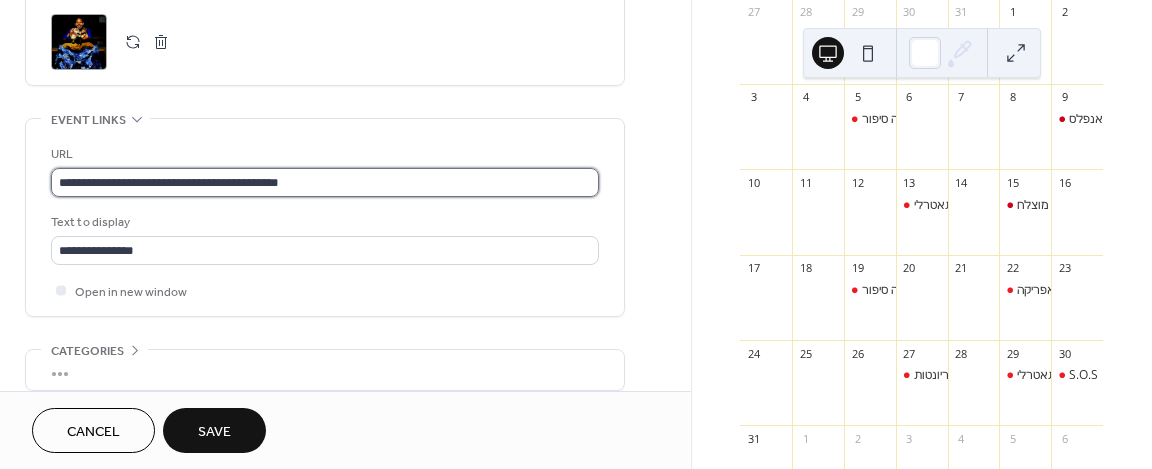 click on "**********" at bounding box center (325, 182) 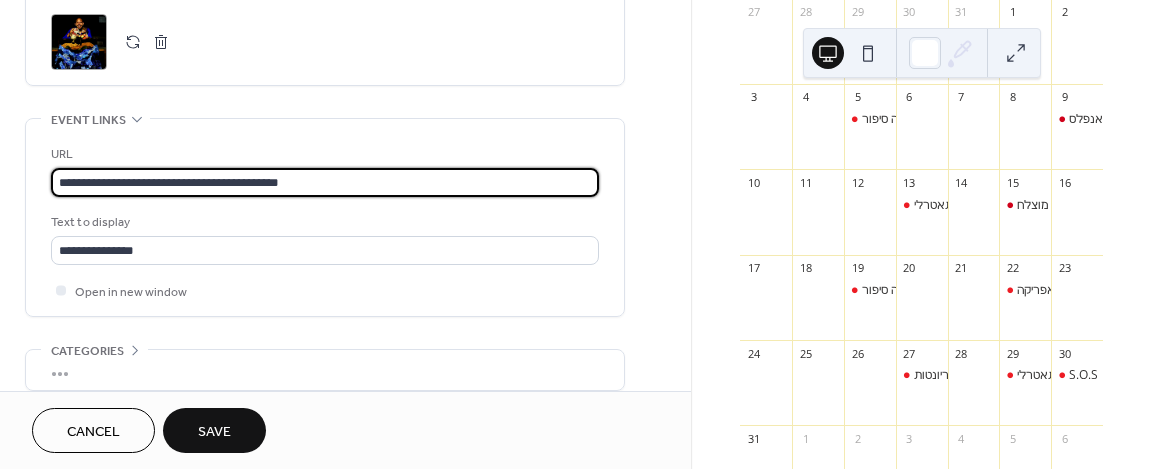 scroll, scrollTop: 0, scrollLeft: 0, axis: both 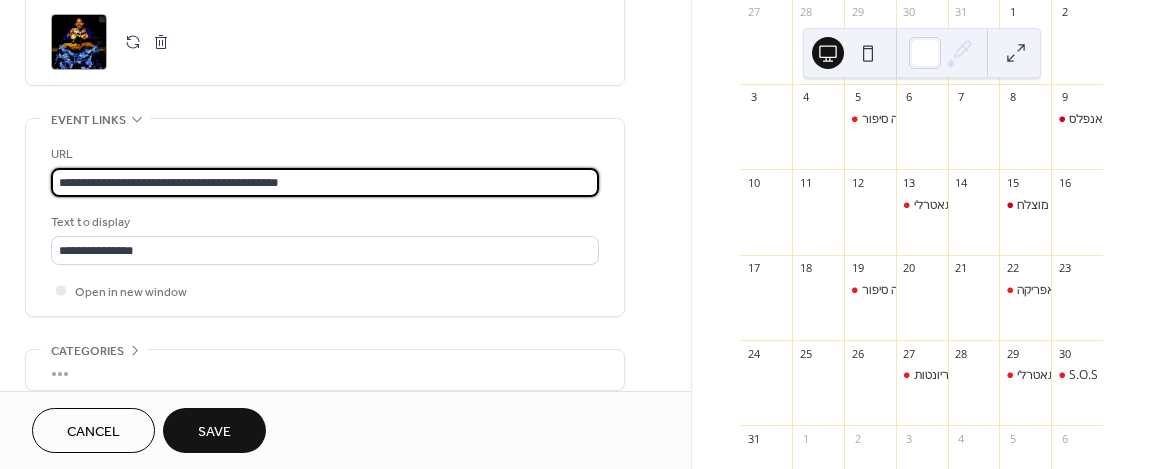 drag, startPoint x: 363, startPoint y: 178, endPoint x: -64, endPoint y: 191, distance: 427.19785 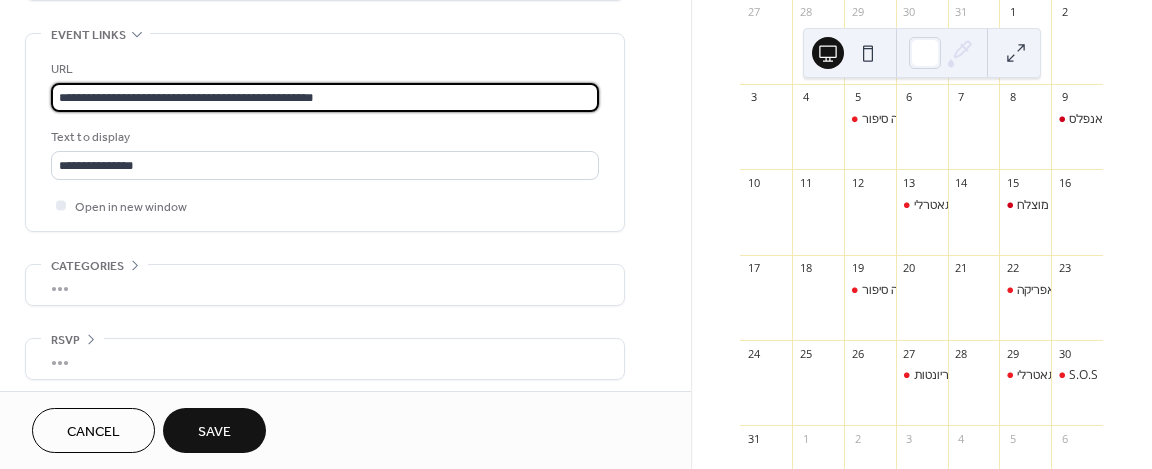 scroll, scrollTop: 1088, scrollLeft: 0, axis: vertical 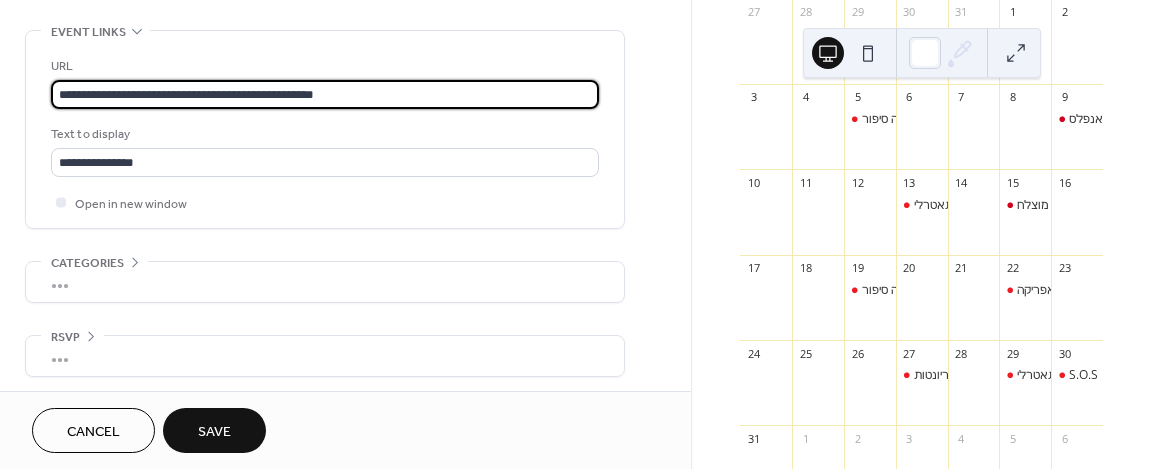 type on "**********" 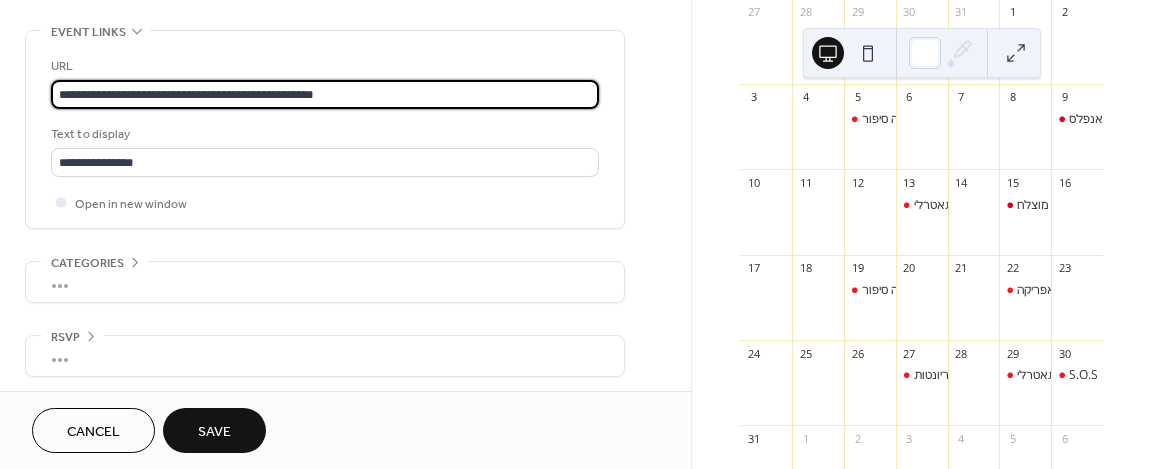 scroll, scrollTop: 0, scrollLeft: 0, axis: both 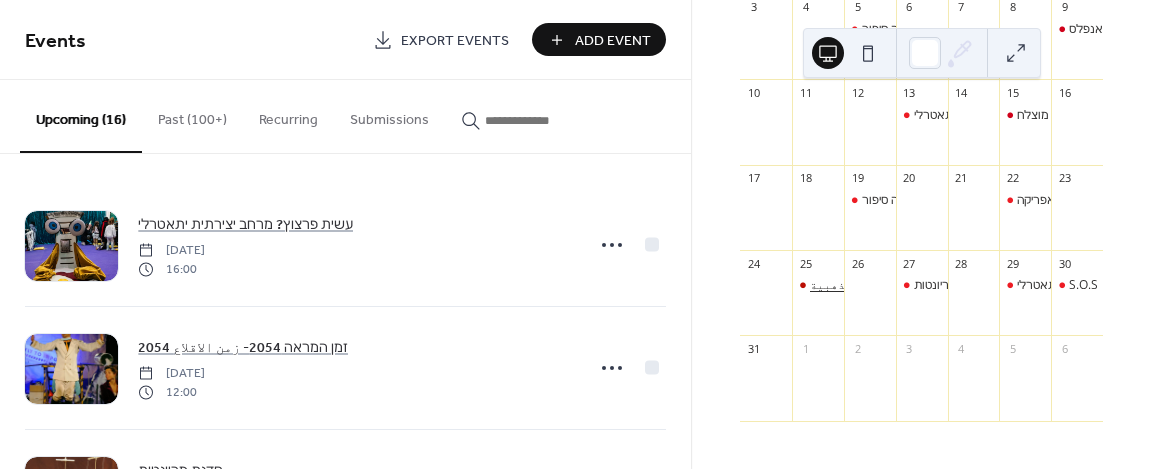 click on "הדייג והדג הזהב الصياد والسمكة الذهبية" at bounding box center [923, 285] 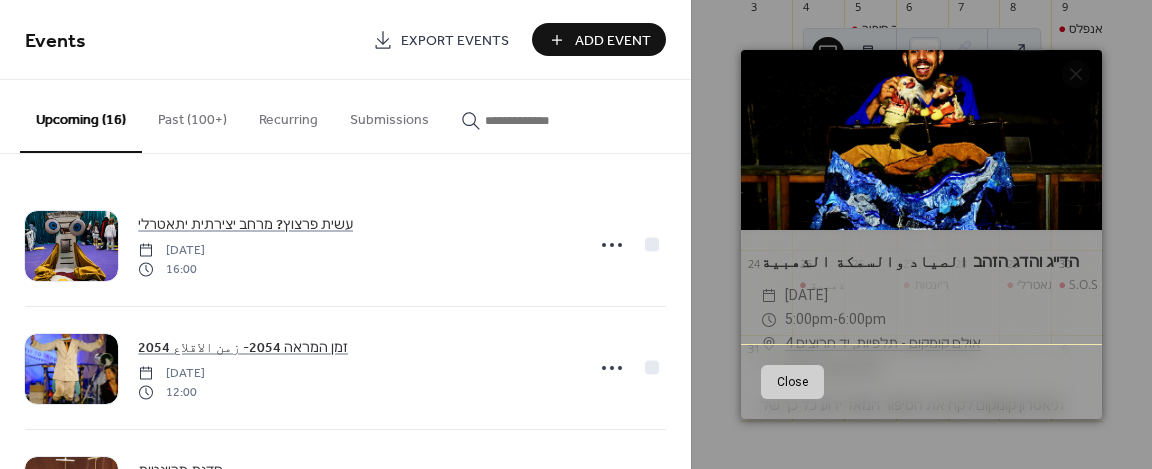click on "Monday, August 25, 2025" at bounding box center [806, 296] 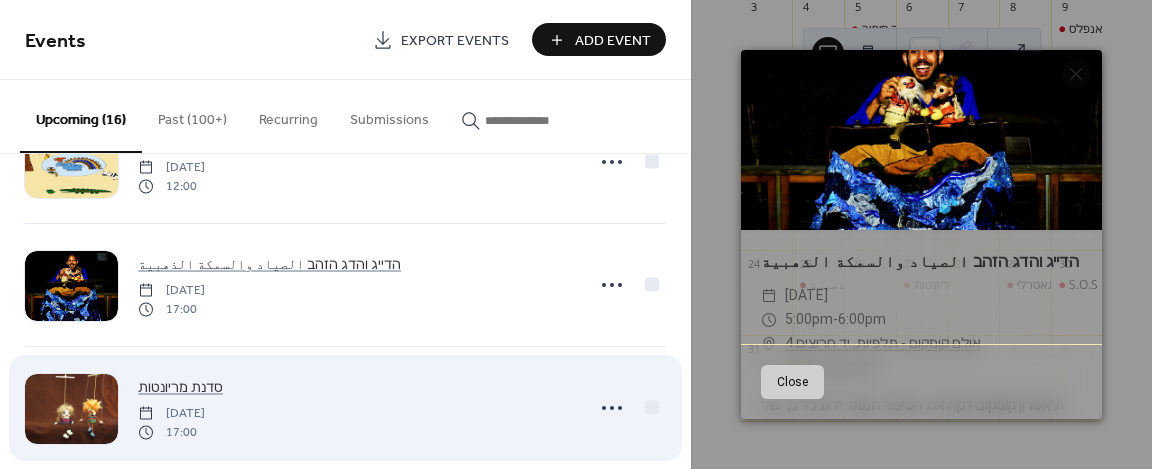 scroll, scrollTop: 1406, scrollLeft: 0, axis: vertical 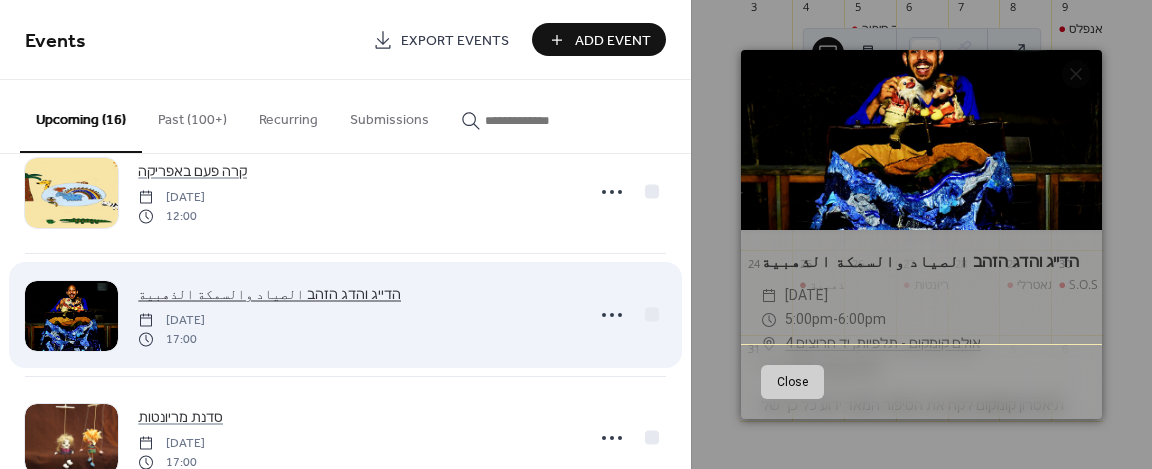 click on "הדייג והדג הזהב الصياد والسمكة الذهبية" at bounding box center [269, 295] 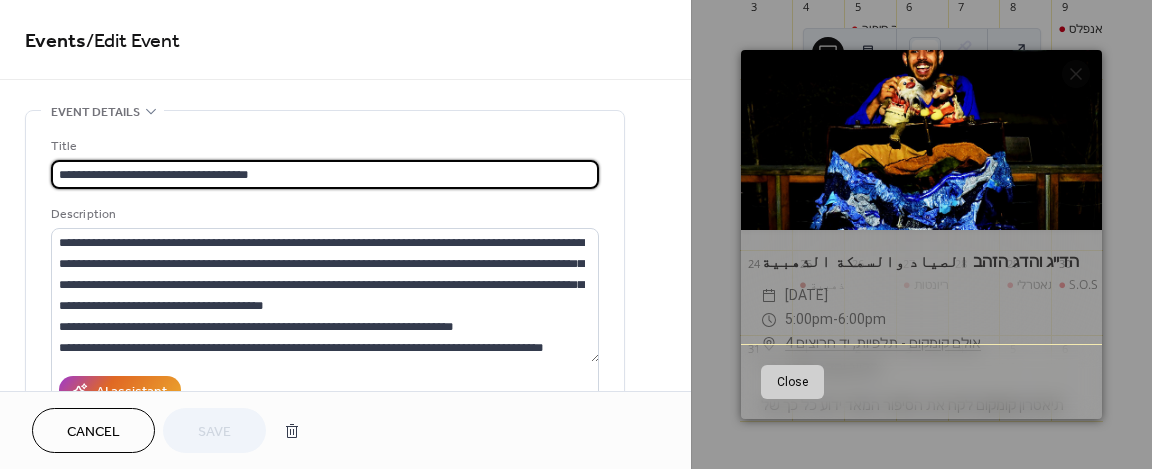 scroll, scrollTop: 0, scrollLeft: 0, axis: both 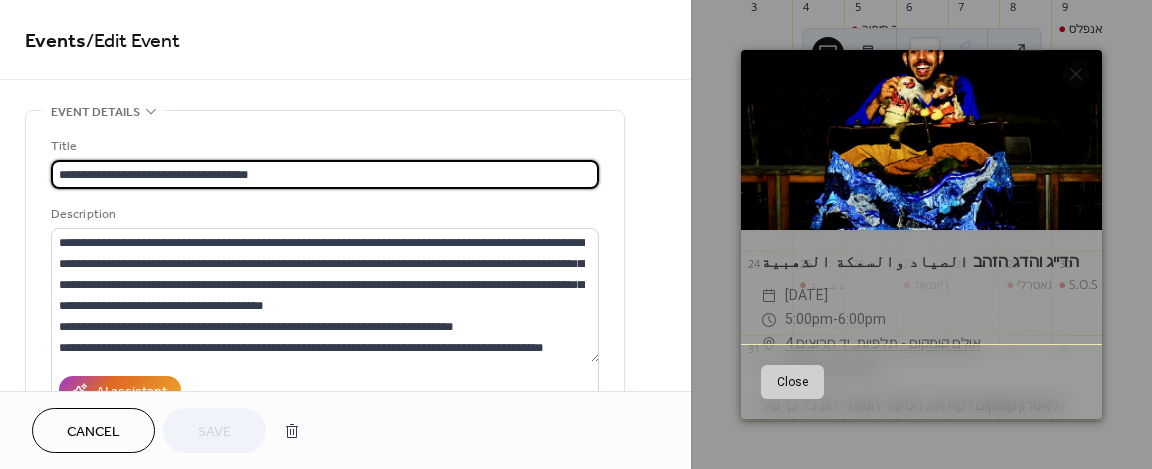drag, startPoint x: 146, startPoint y: 175, endPoint x: 47, endPoint y: 180, distance: 99.12618 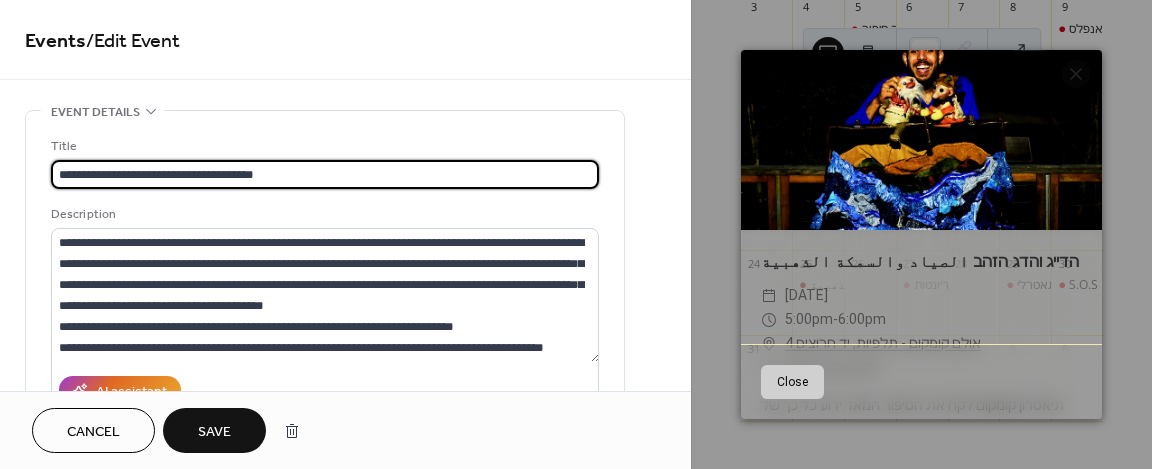 type on "**********" 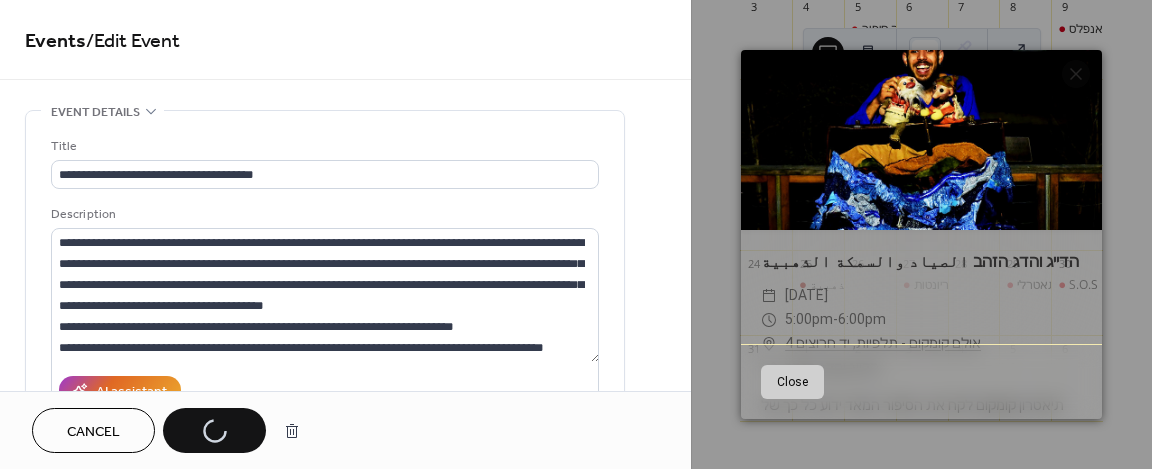 scroll, scrollTop: 0, scrollLeft: 0, axis: both 